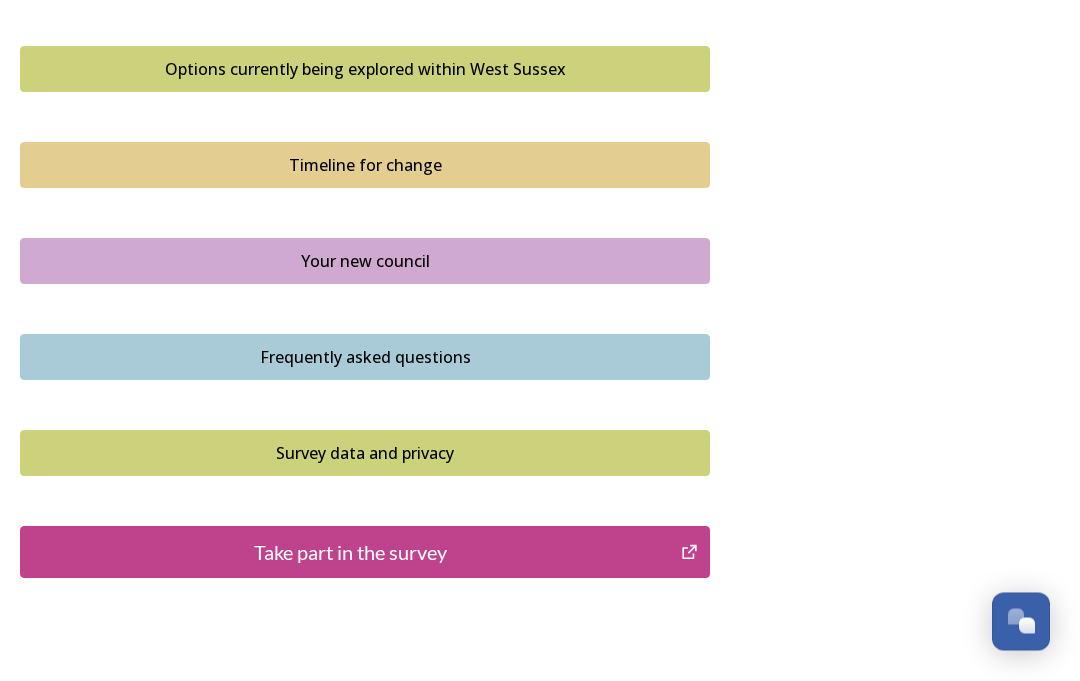 scroll, scrollTop: 1367, scrollLeft: 0, axis: vertical 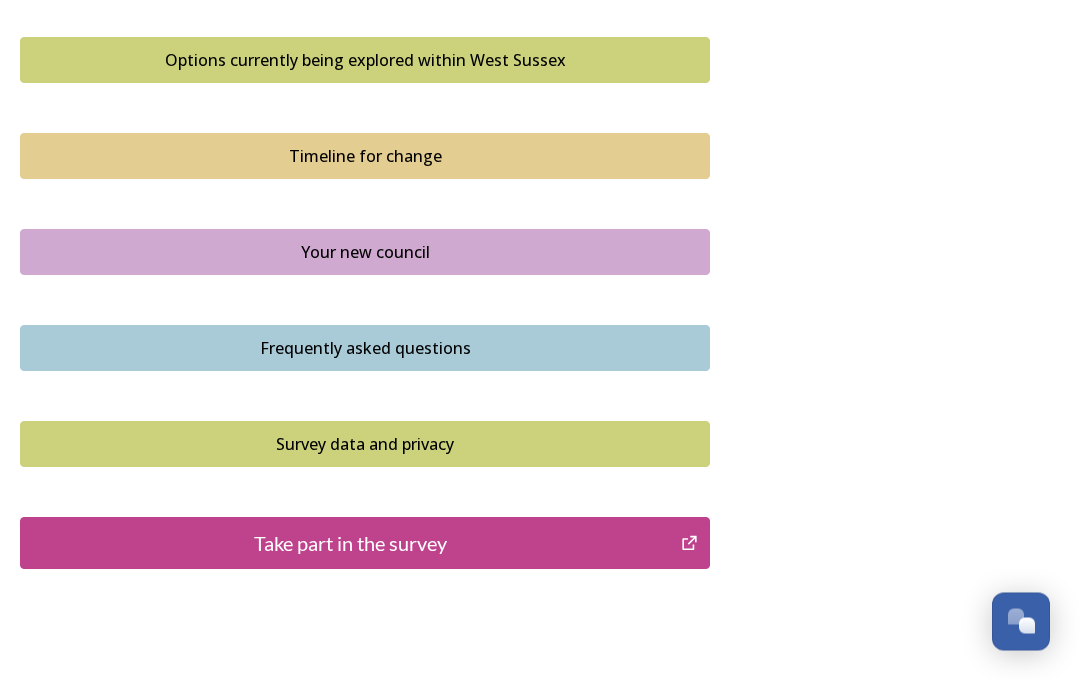 click on "Take part in the survey" at bounding box center (350, 544) 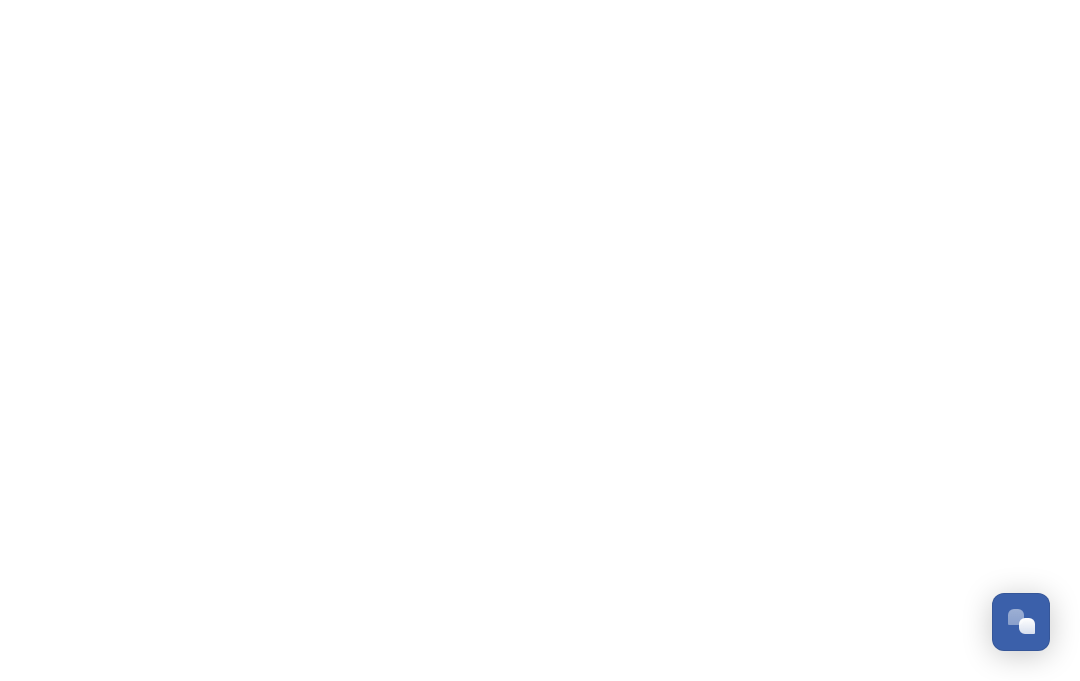 scroll, scrollTop: 0, scrollLeft: 0, axis: both 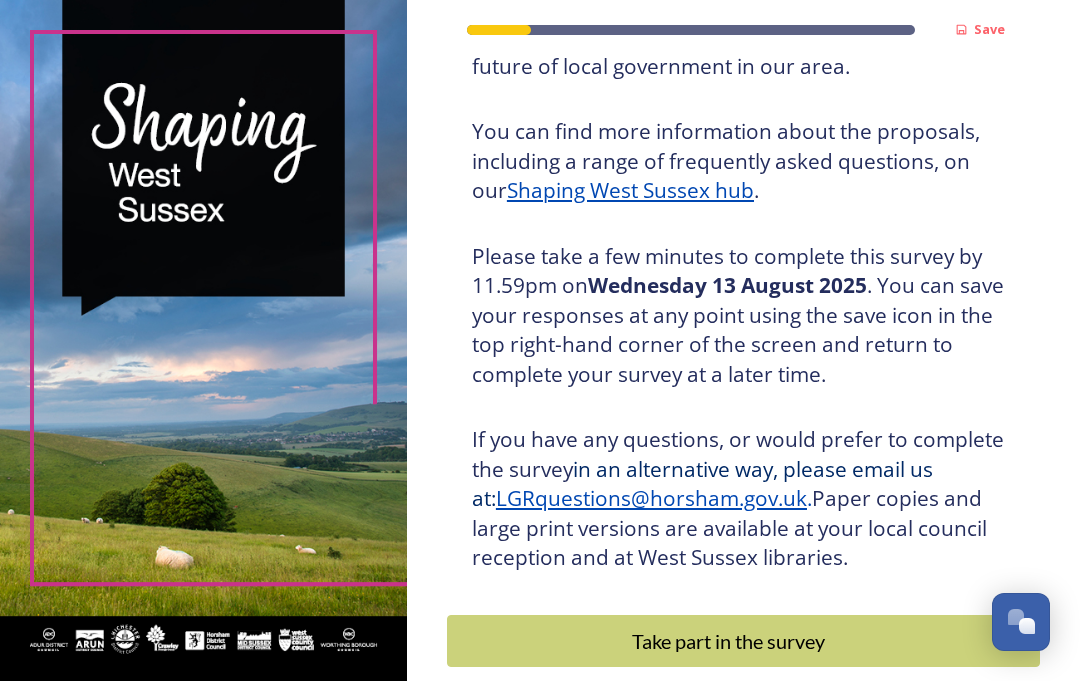 click on "Take part in the survey" at bounding box center [729, 641] 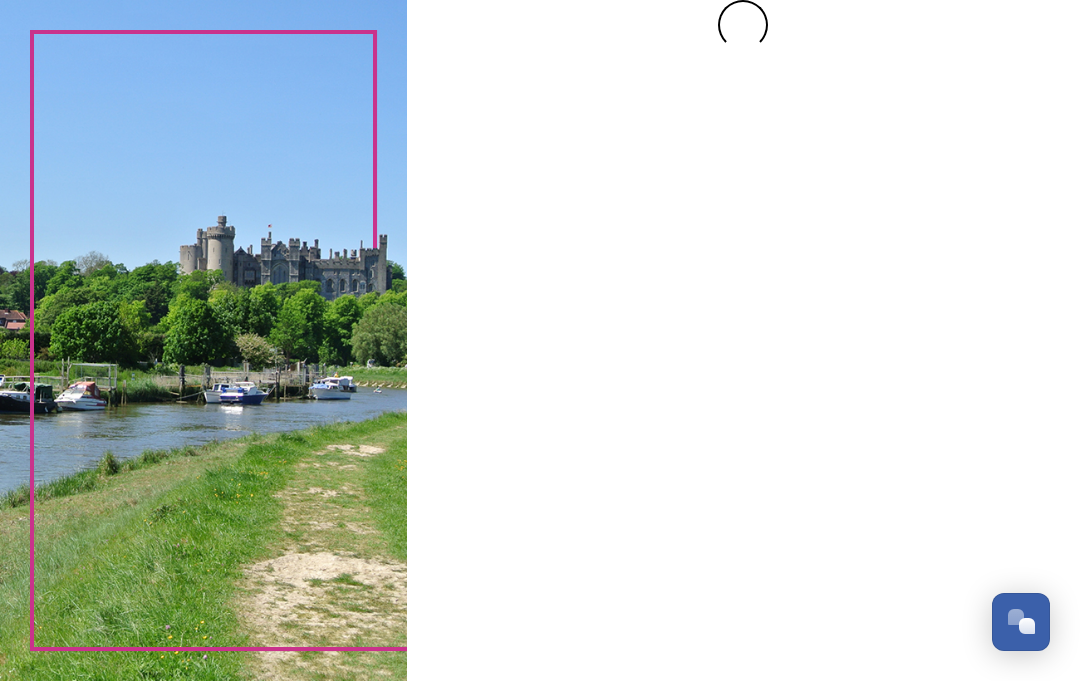 scroll, scrollTop: 0, scrollLeft: 0, axis: both 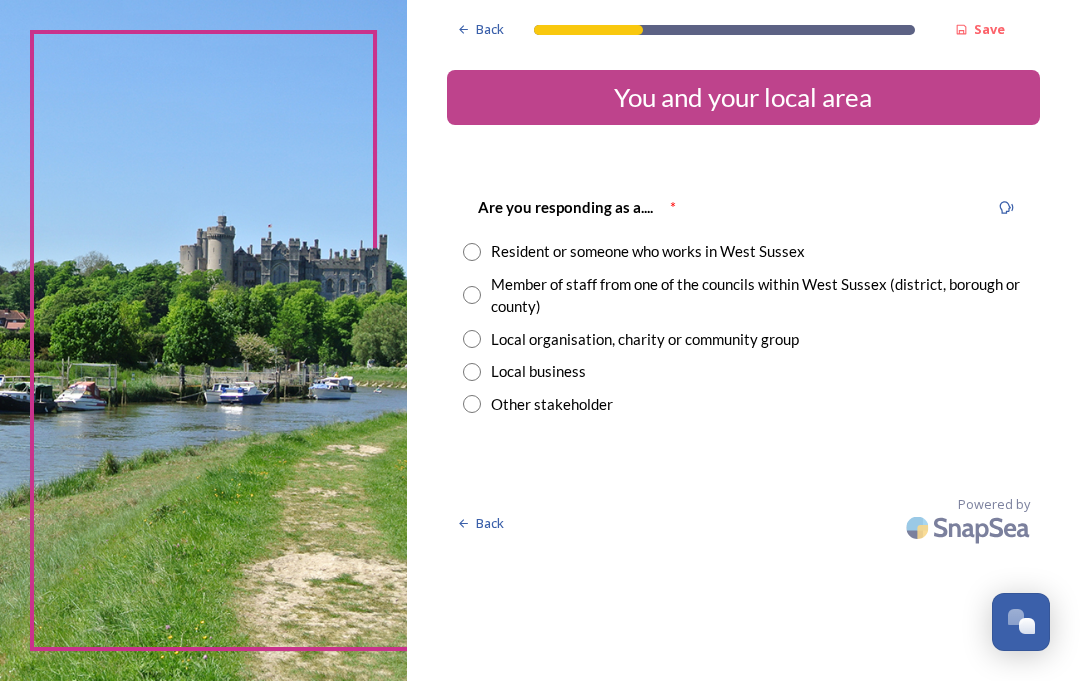 click at bounding box center [472, 252] 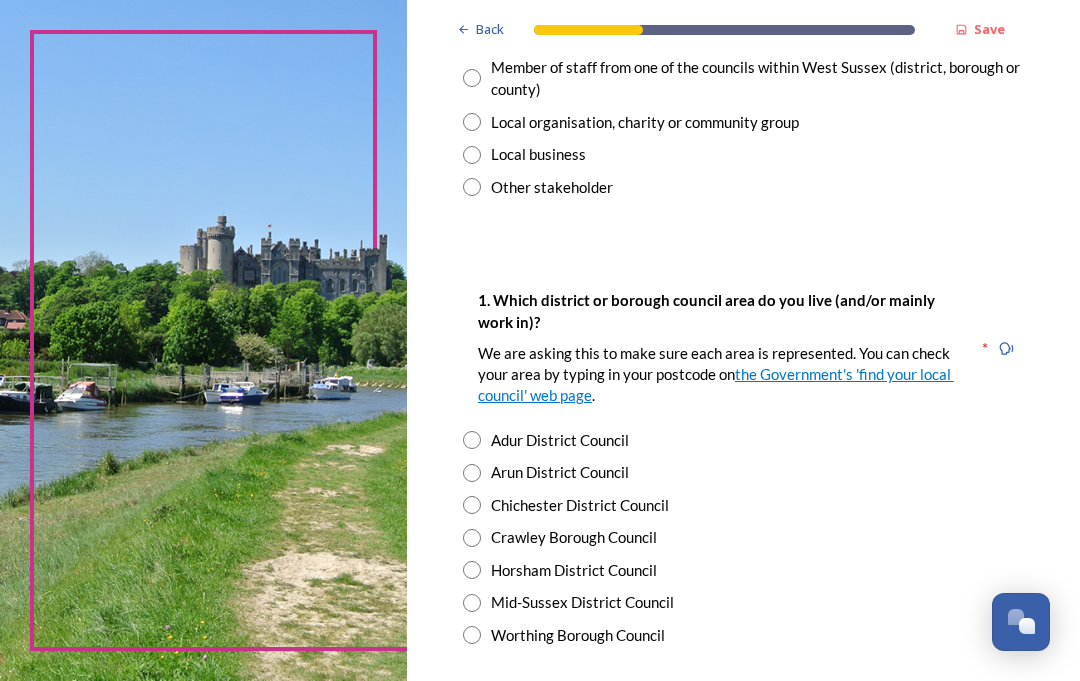 scroll, scrollTop: 217, scrollLeft: 0, axis: vertical 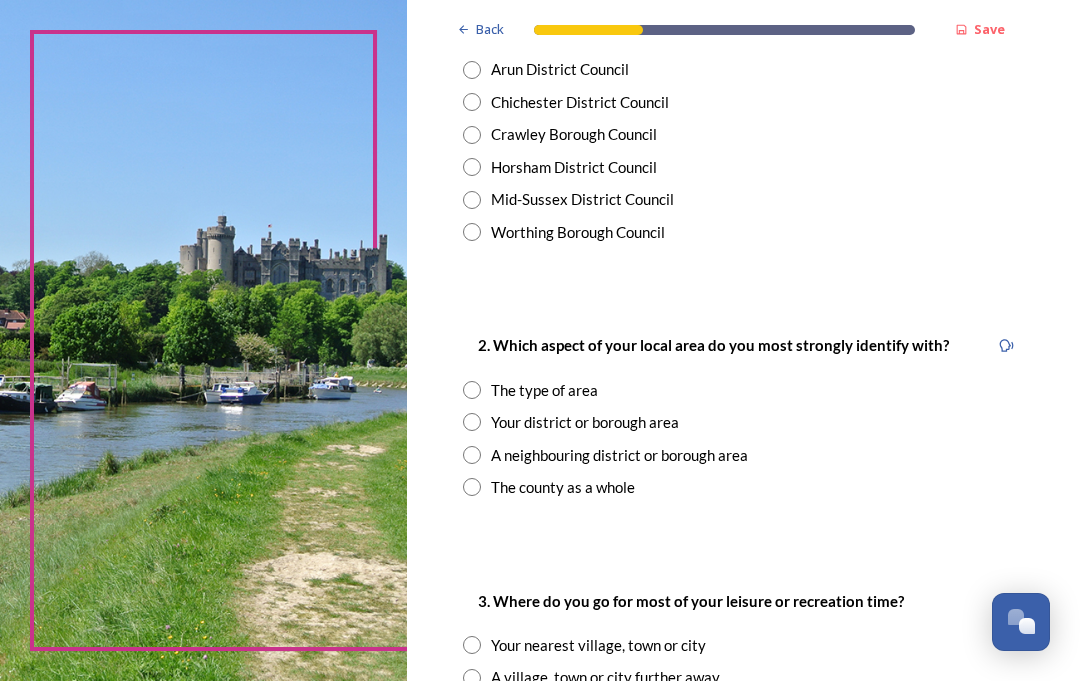 click at bounding box center (472, 422) 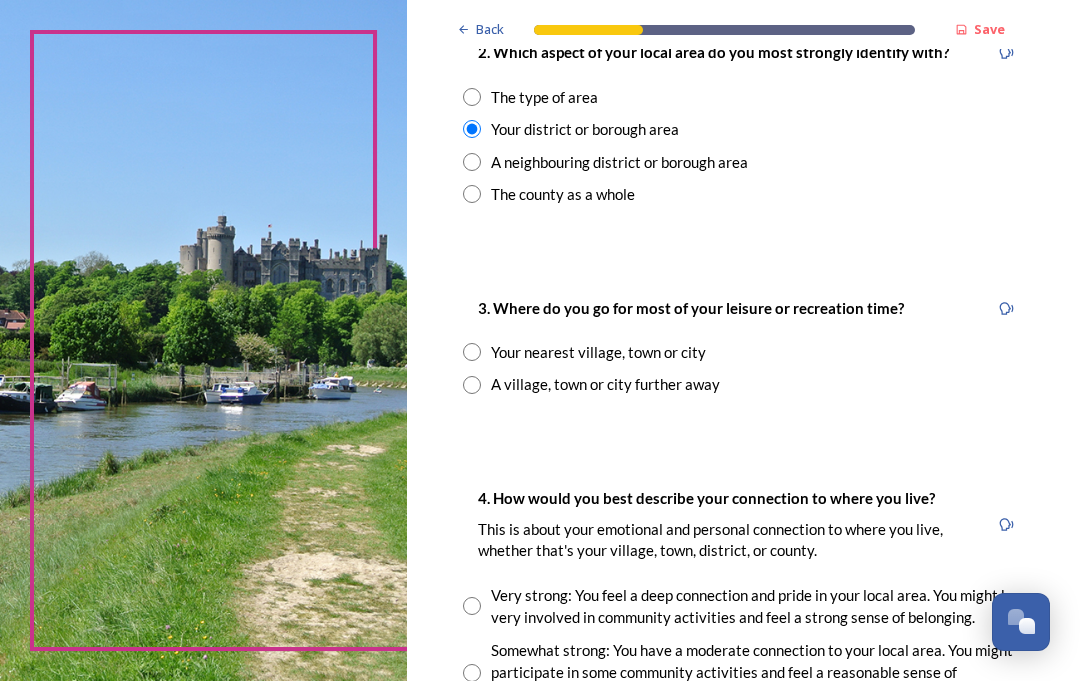 scroll, scrollTop: 917, scrollLeft: 0, axis: vertical 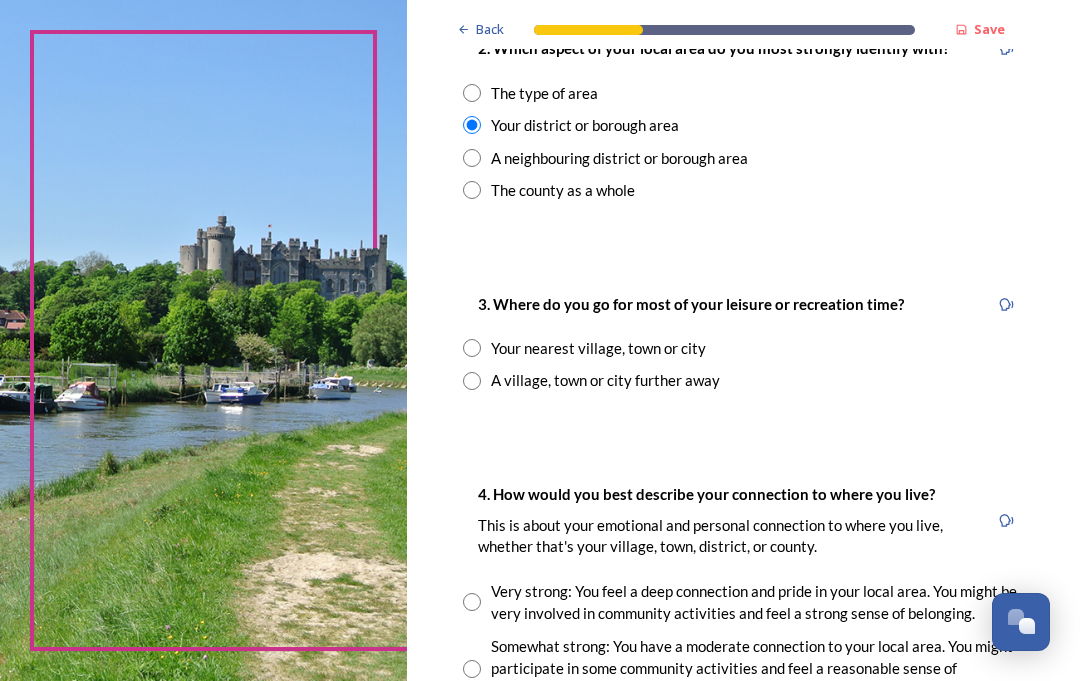 click at bounding box center [472, 348] 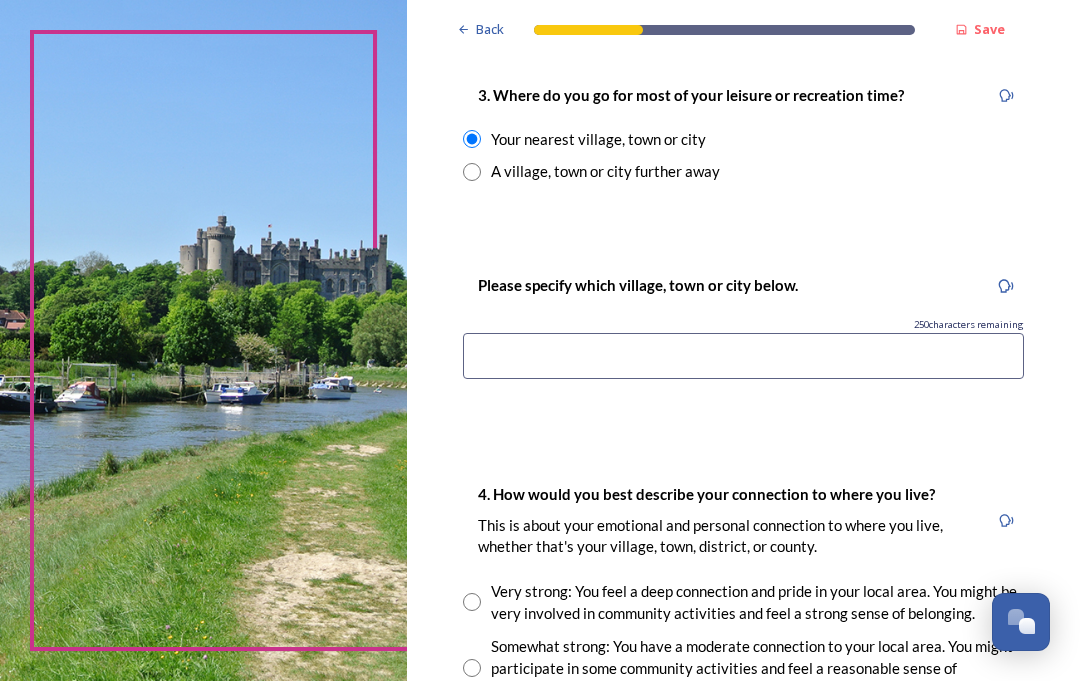 scroll, scrollTop: 1129, scrollLeft: 0, axis: vertical 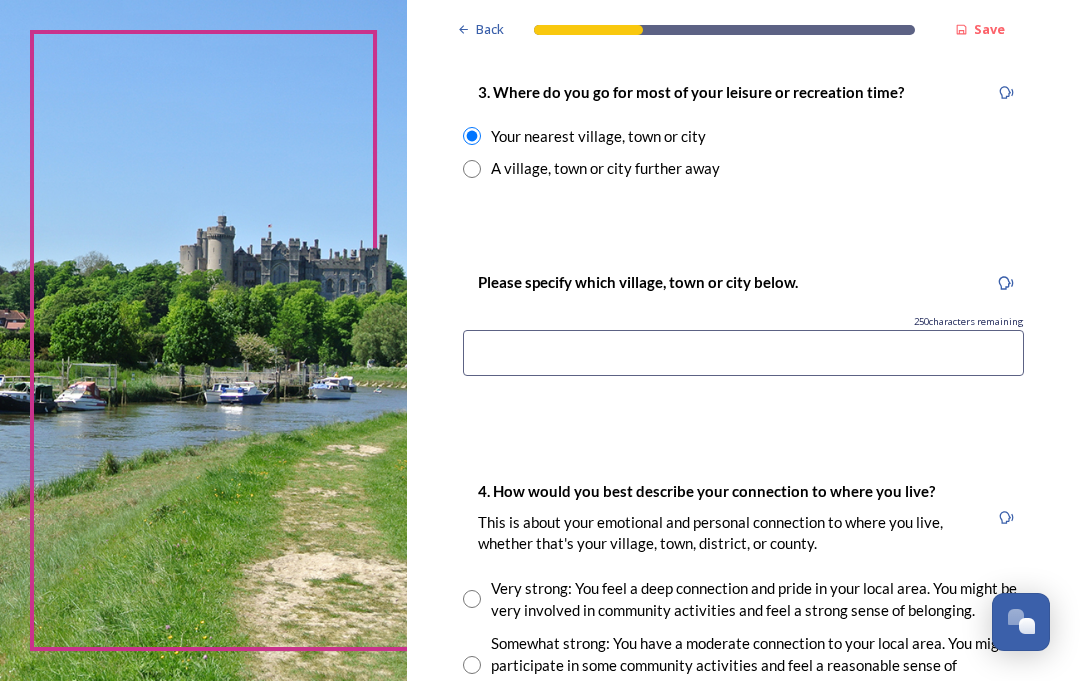 click at bounding box center [743, 353] 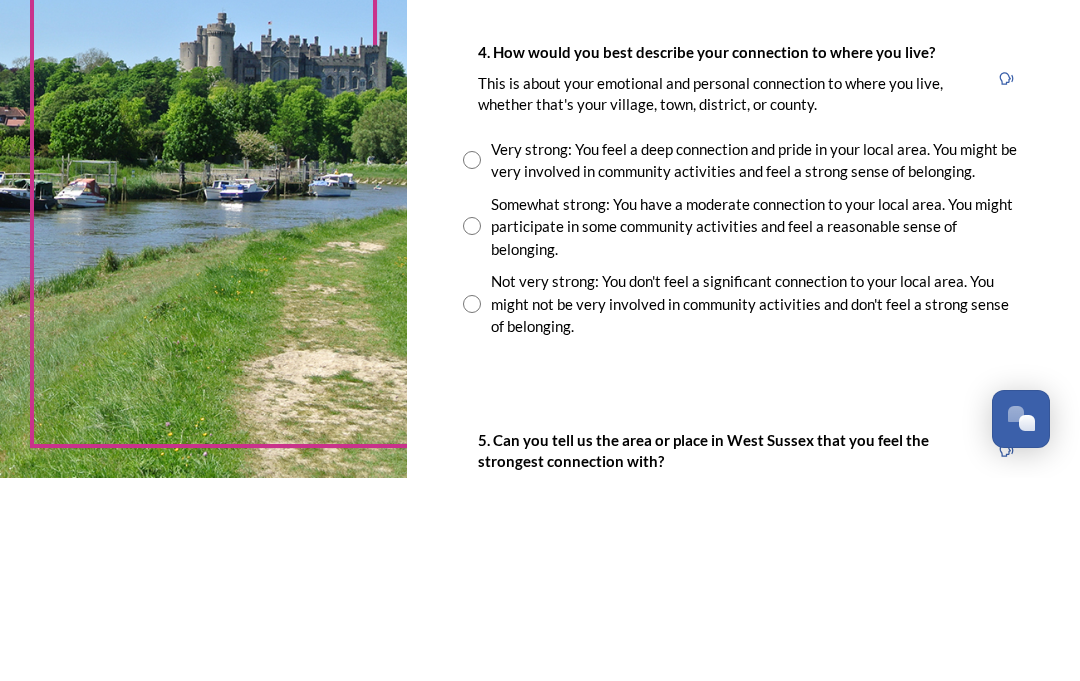 scroll, scrollTop: 1365, scrollLeft: 0, axis: vertical 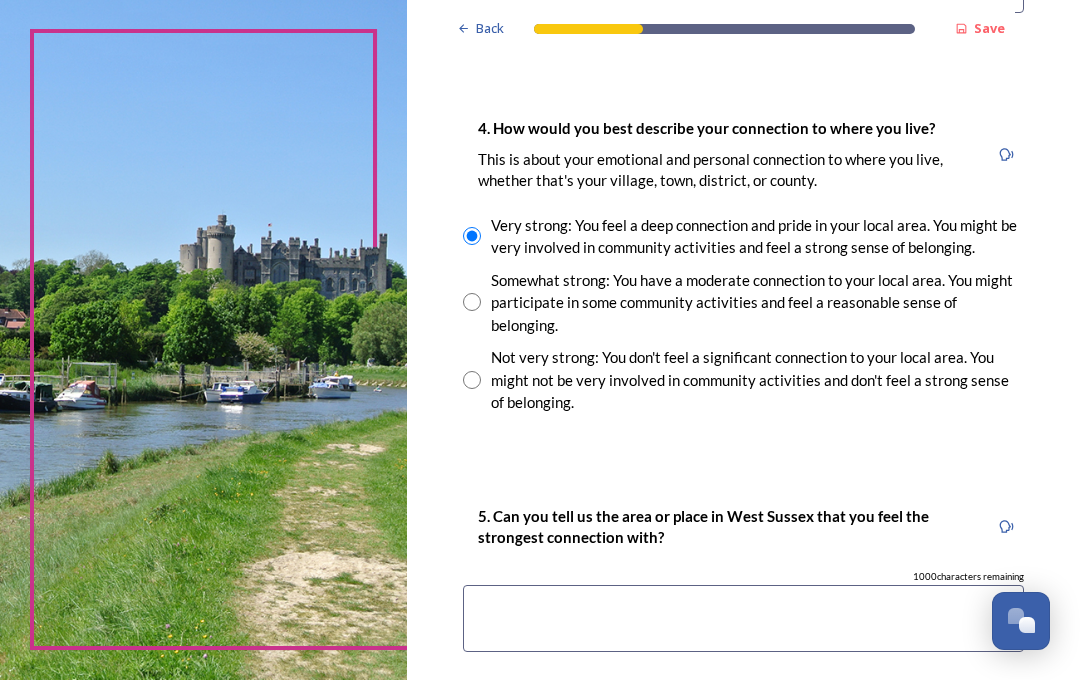 click on "Somewhat strong: You have a moderate connection to your local area. You might participate in some community activities and feel a reasonable sense of belonging." at bounding box center (743, 304) 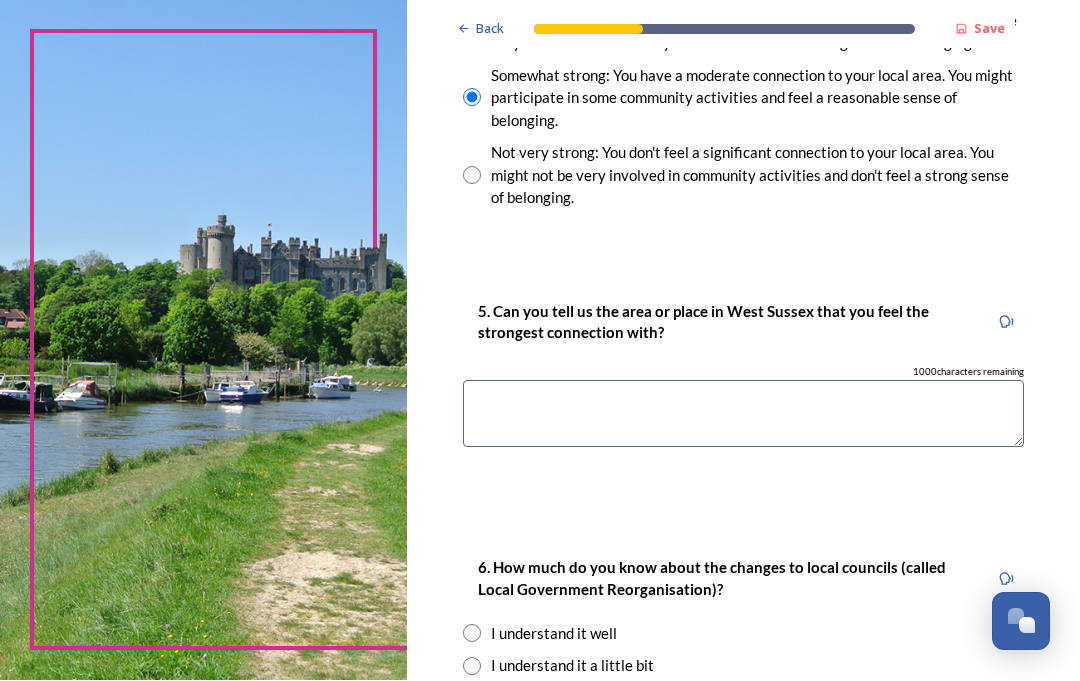 scroll, scrollTop: 1696, scrollLeft: 0, axis: vertical 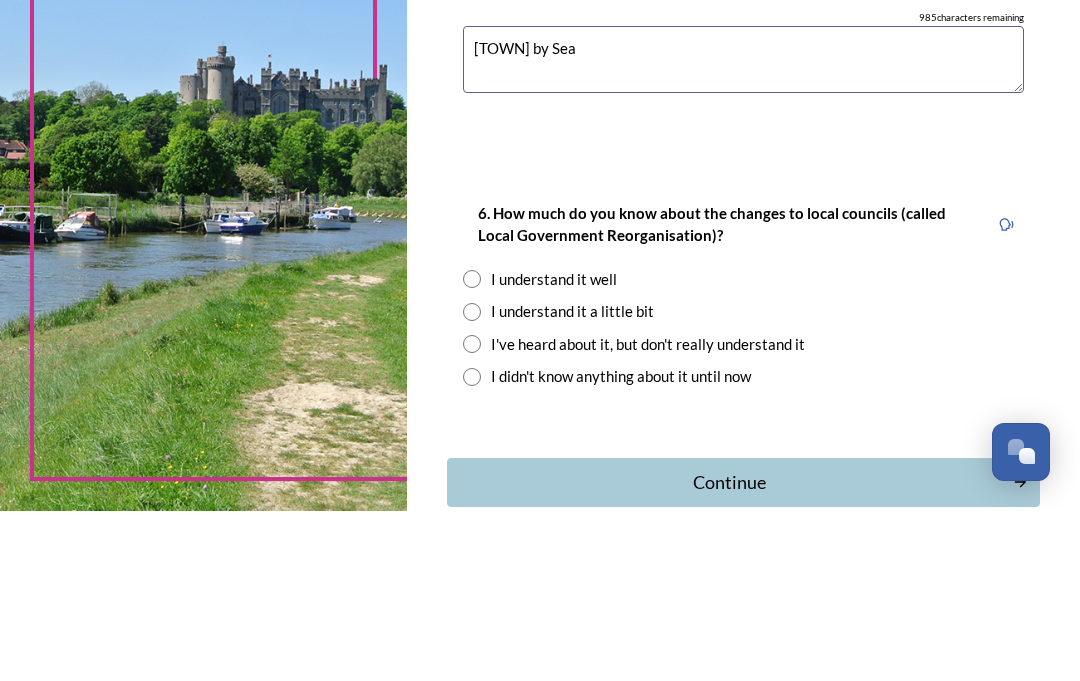 type on "[TOWN] by Sea" 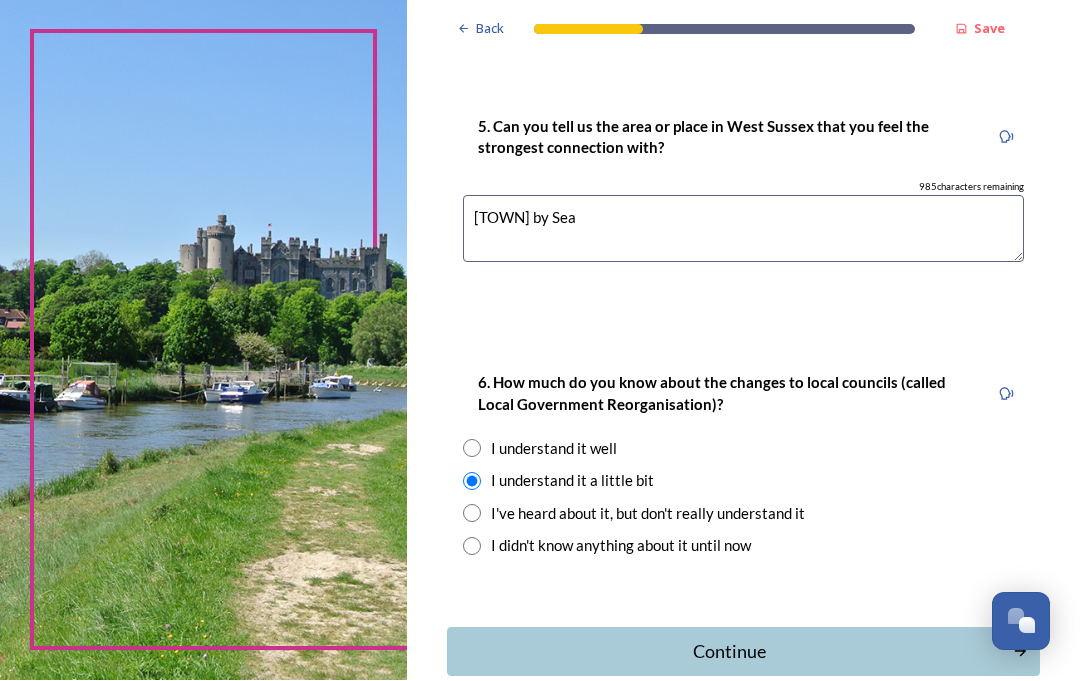 click on "Continue" at bounding box center (730, 652) 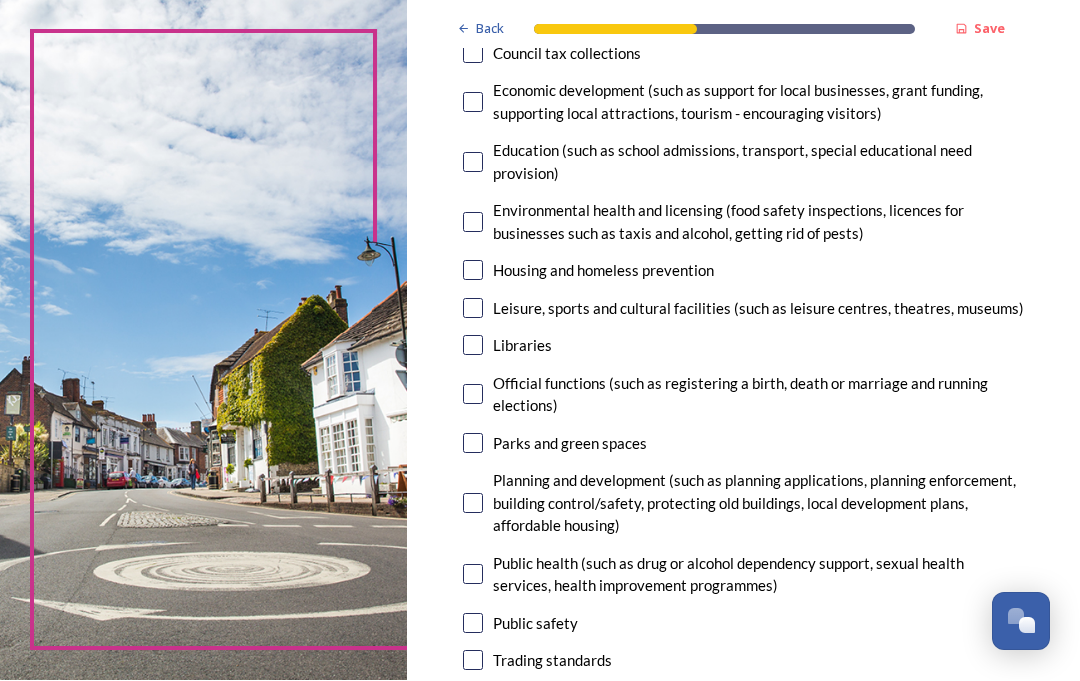 scroll, scrollTop: 422, scrollLeft: 0, axis: vertical 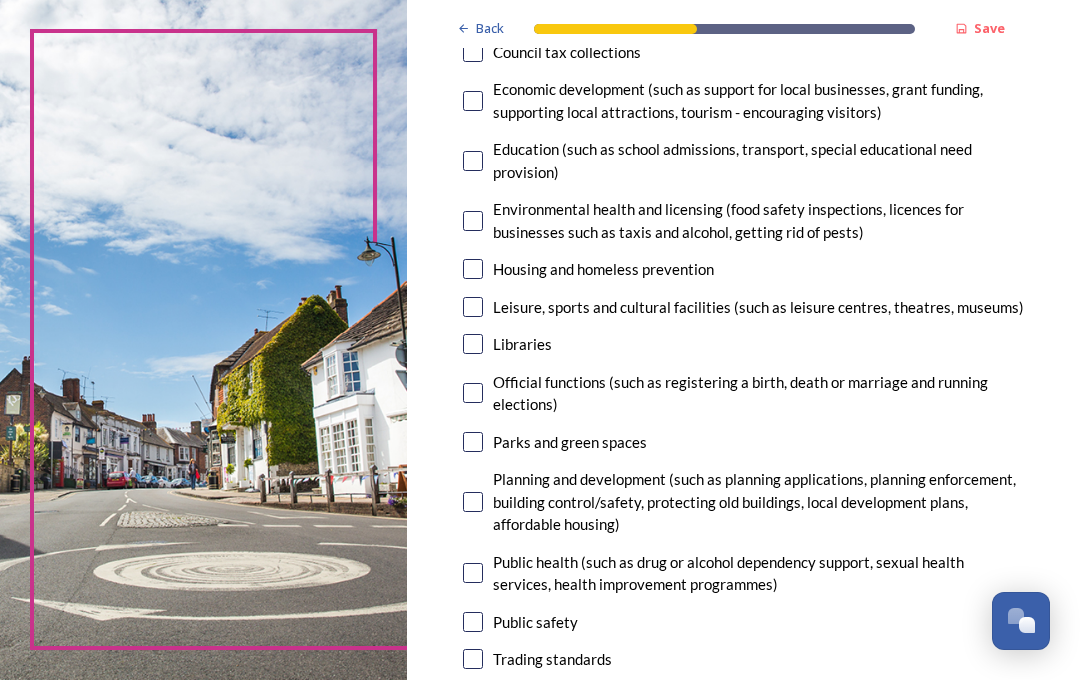 click at bounding box center (473, 443) 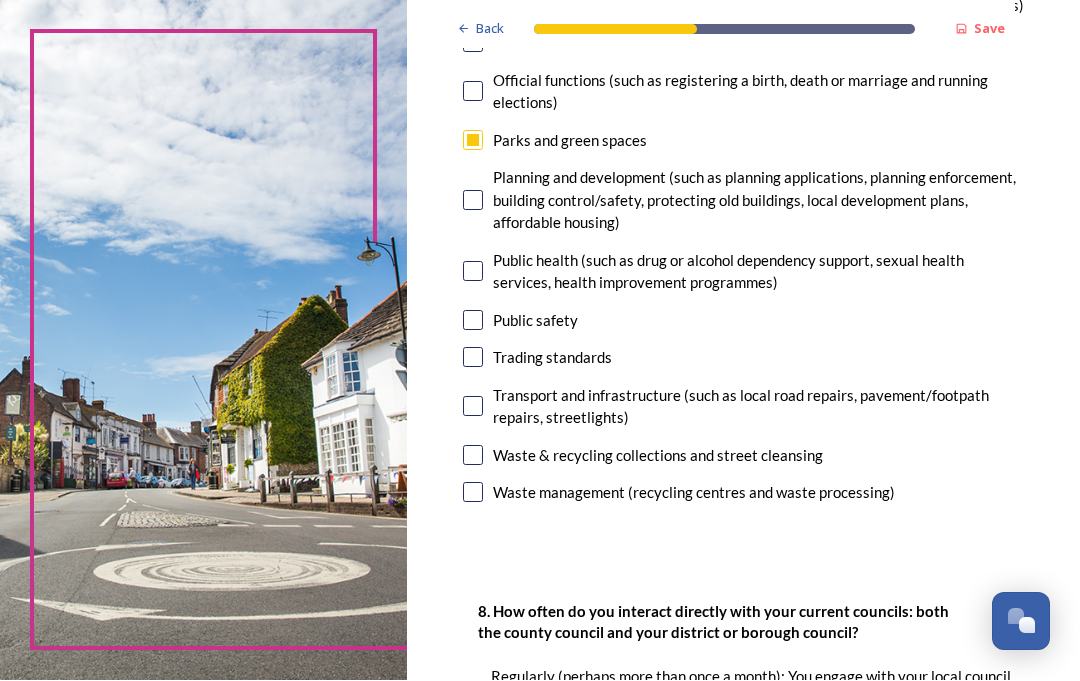 scroll, scrollTop: 727, scrollLeft: 0, axis: vertical 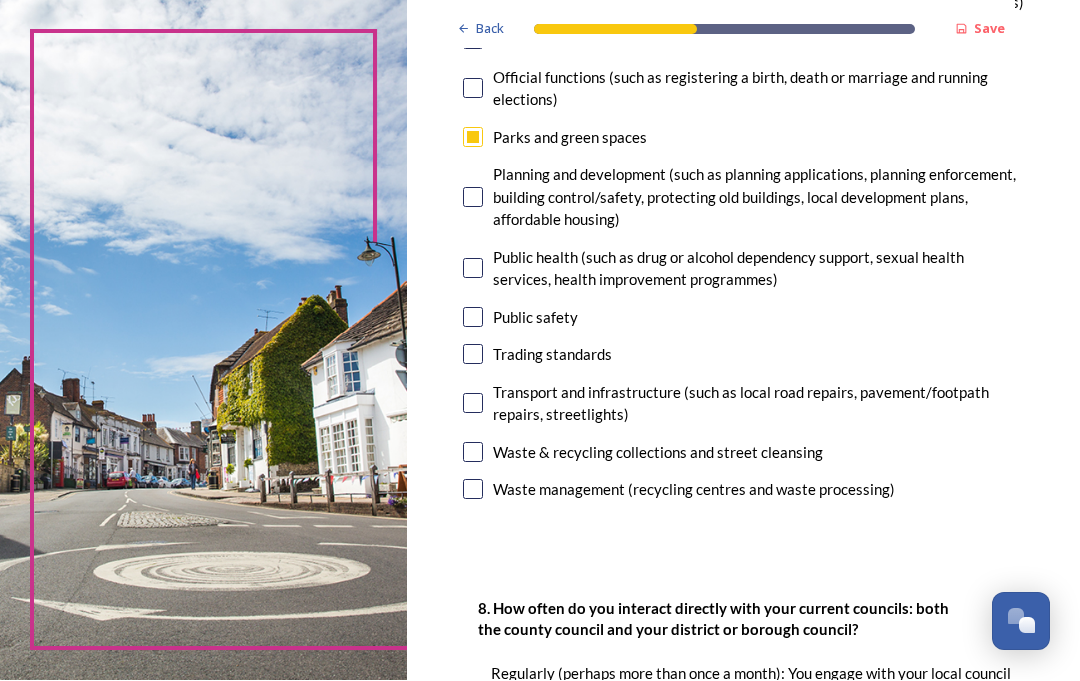 click at bounding box center [473, 453] 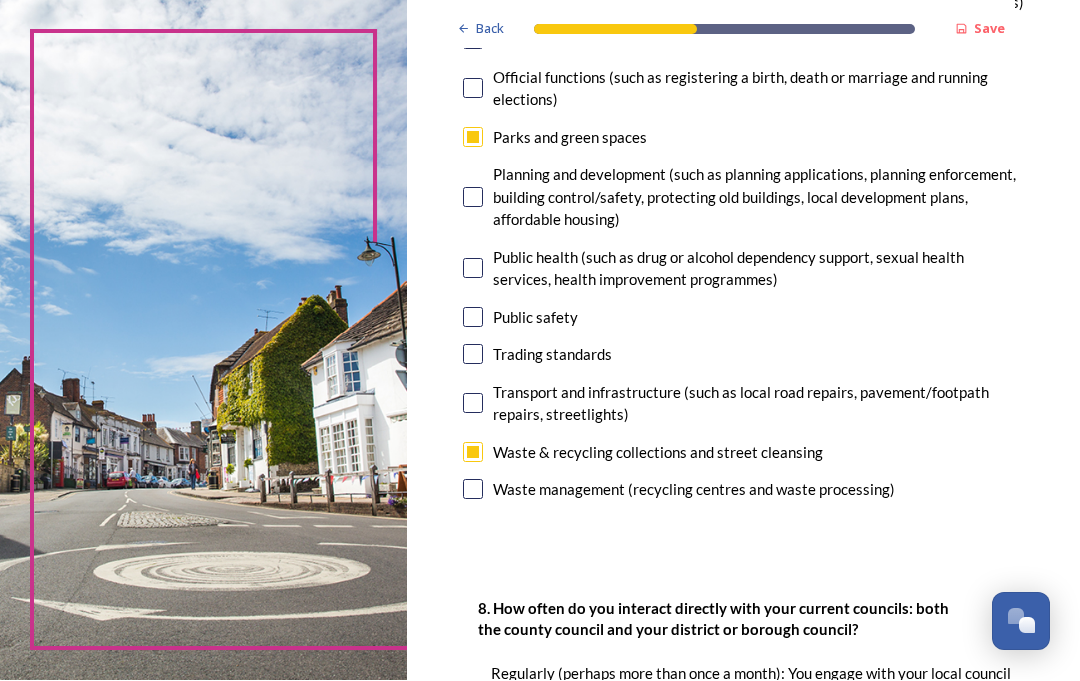 click at bounding box center [473, 404] 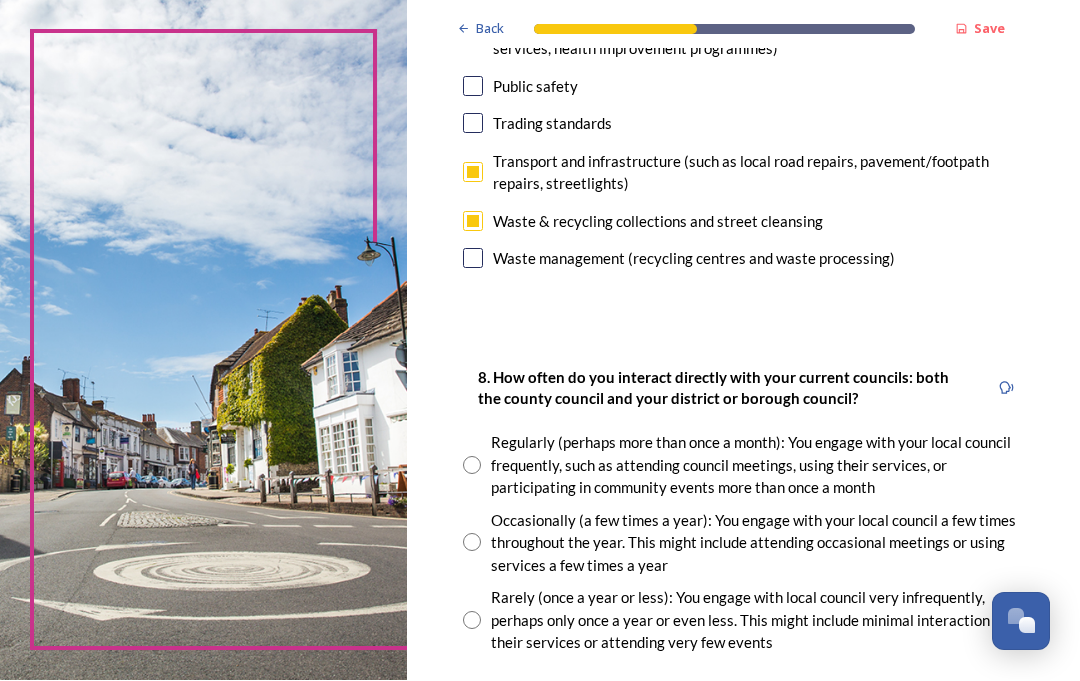 scroll, scrollTop: 958, scrollLeft: 0, axis: vertical 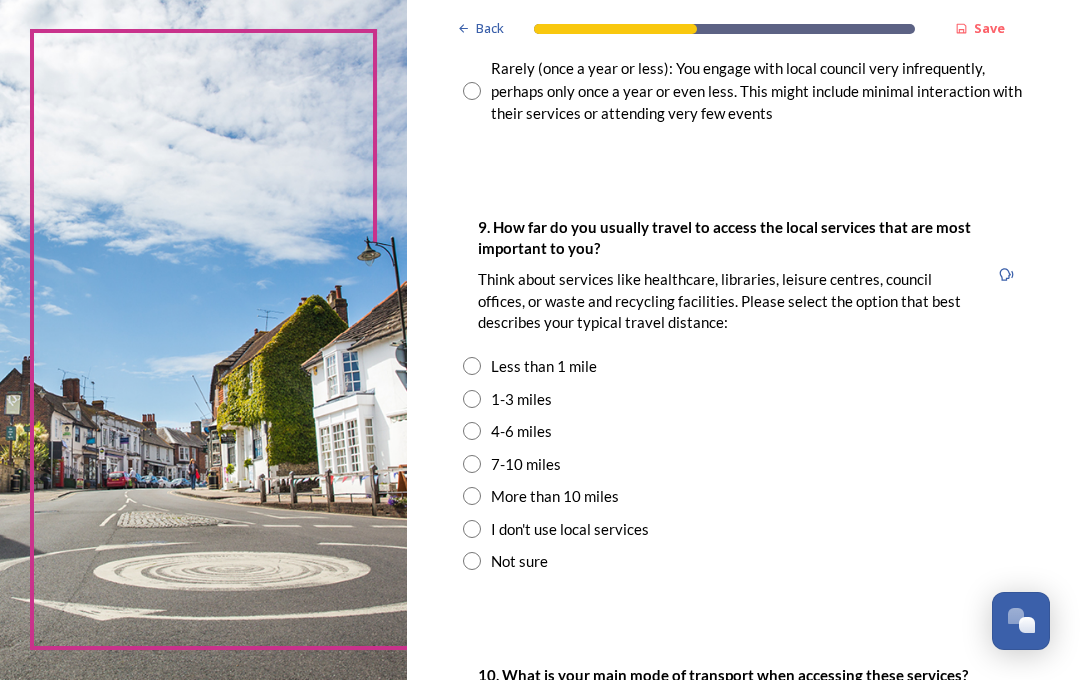 click at bounding box center [472, 465] 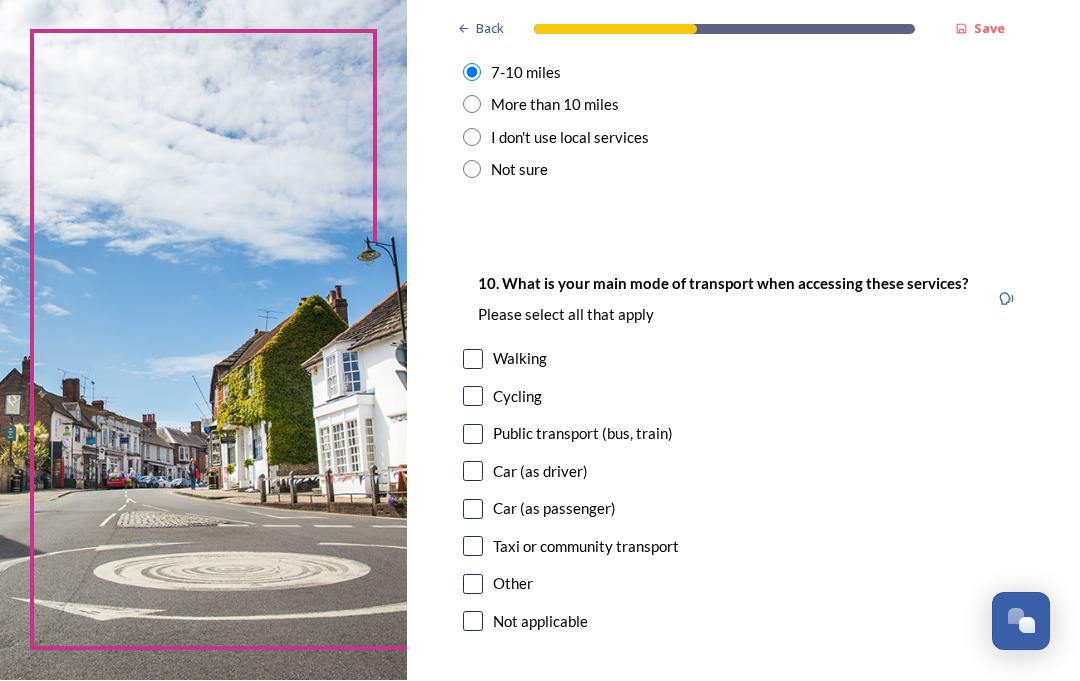 scroll, scrollTop: 1878, scrollLeft: 0, axis: vertical 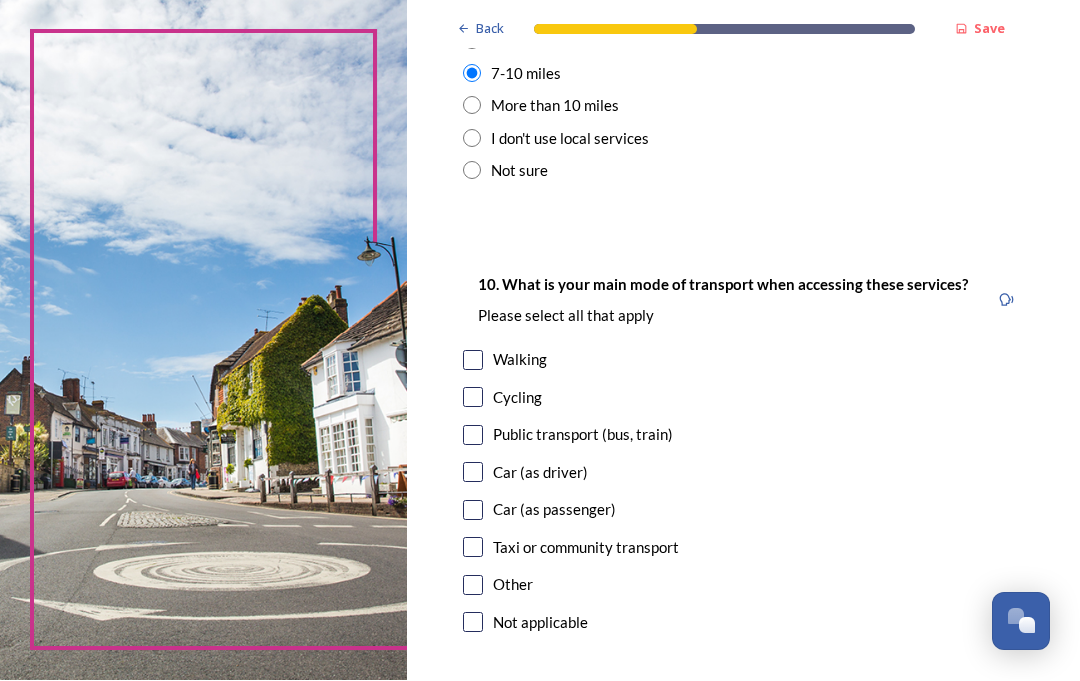 click at bounding box center [473, 398] 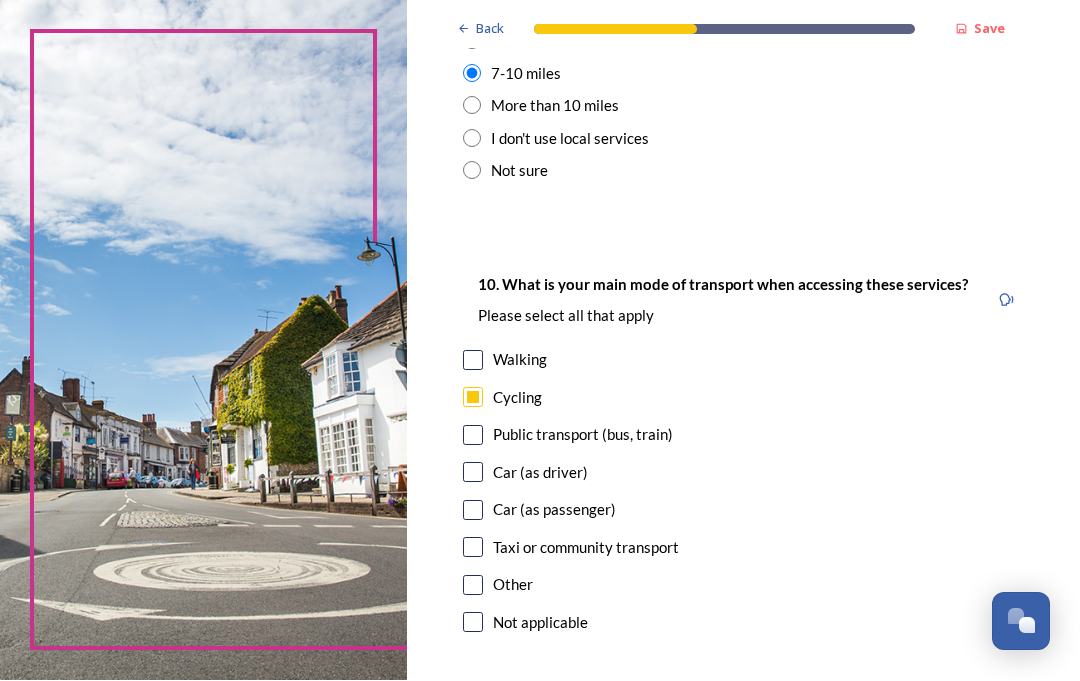click at bounding box center (473, 473) 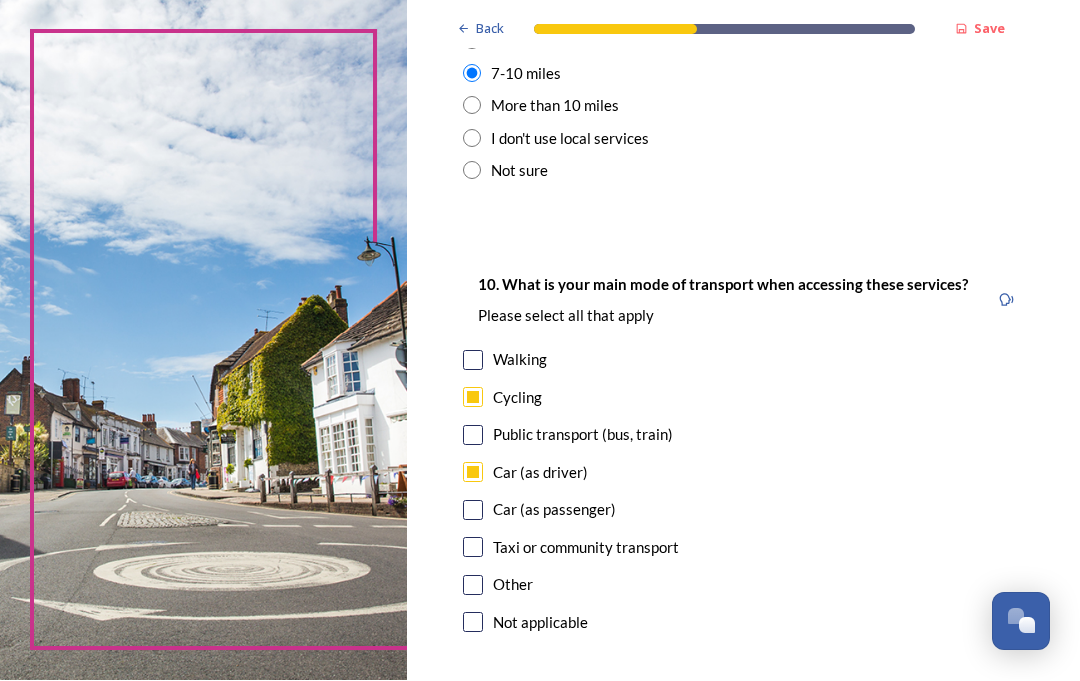 click on "Car (as passenger)" at bounding box center (743, 510) 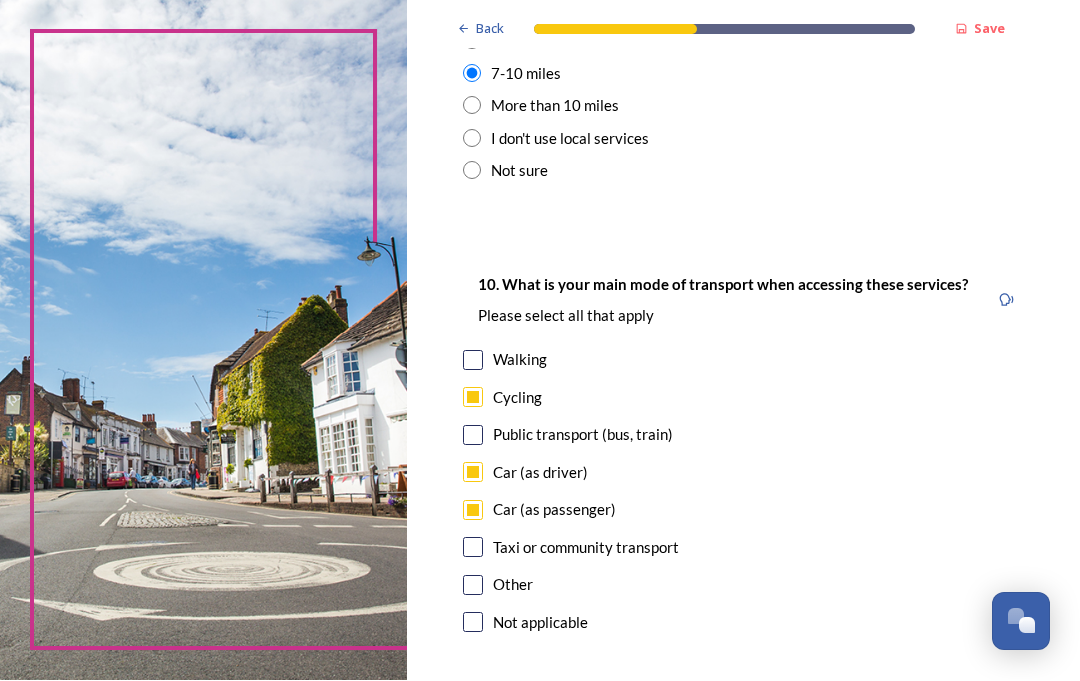 checkbox on "true" 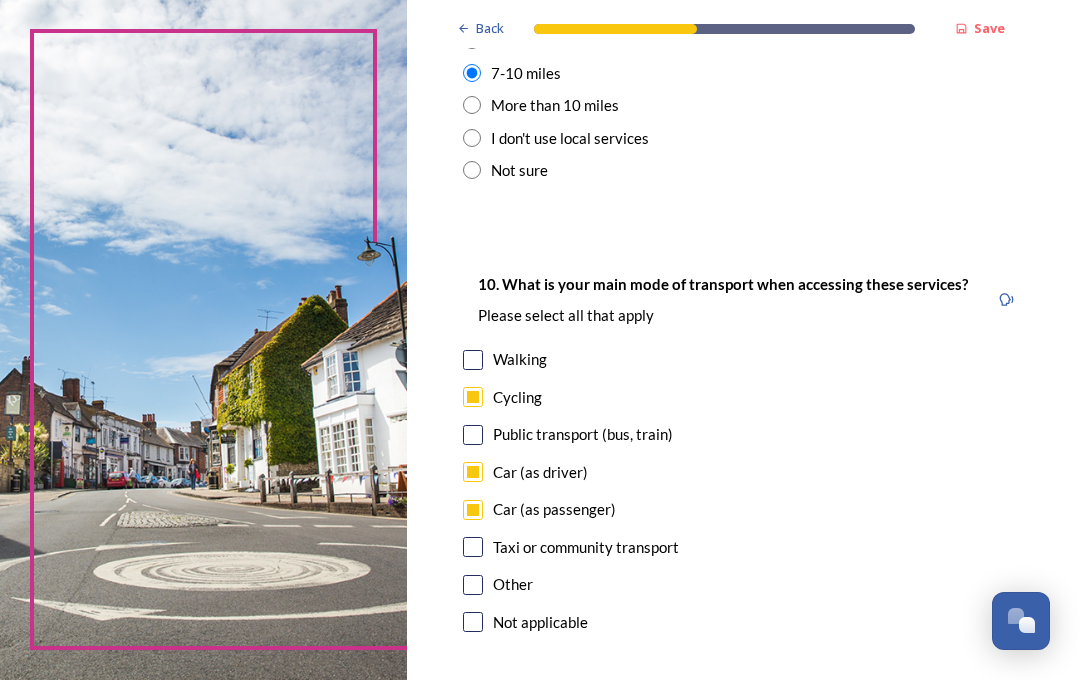 click at bounding box center (473, 586) 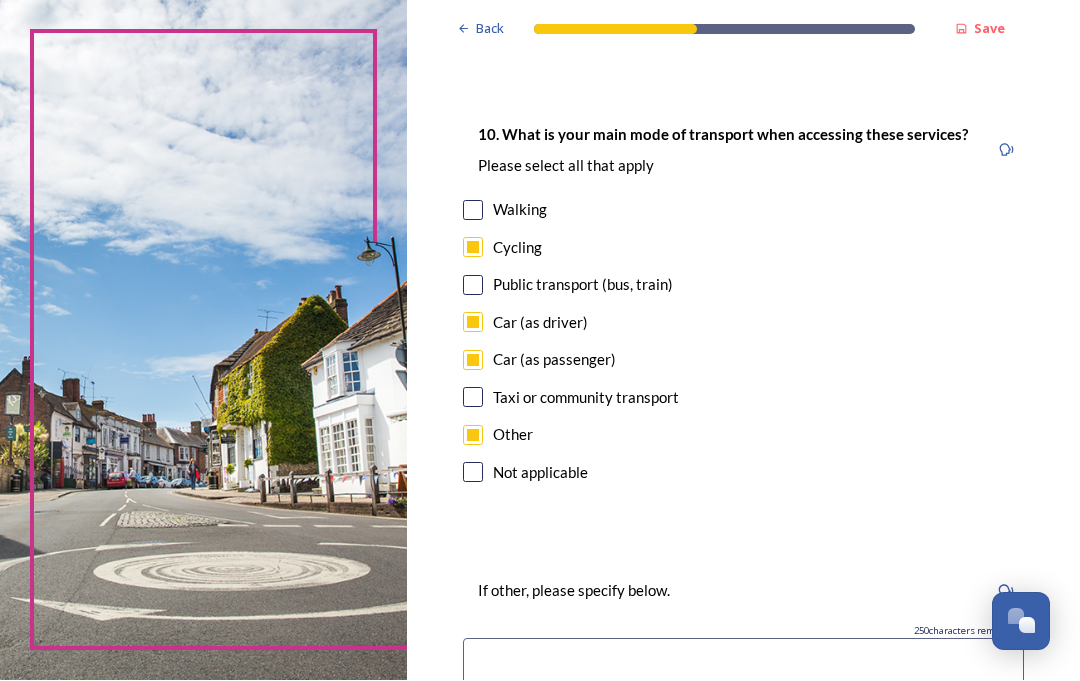 scroll, scrollTop: 2028, scrollLeft: 0, axis: vertical 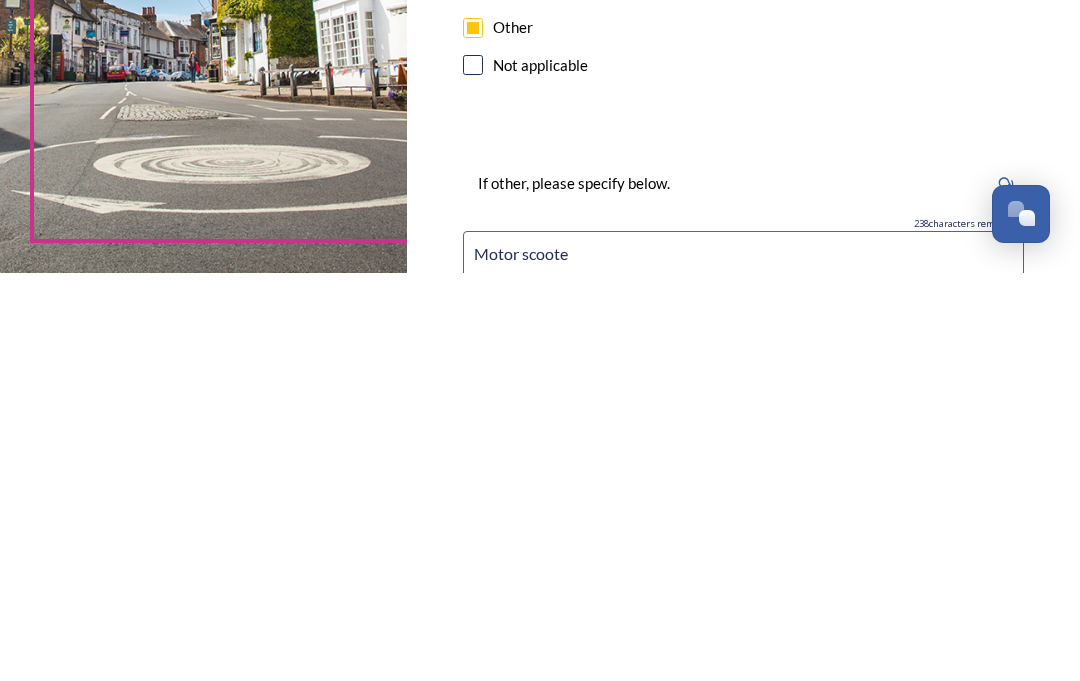 type on "Motor scooter" 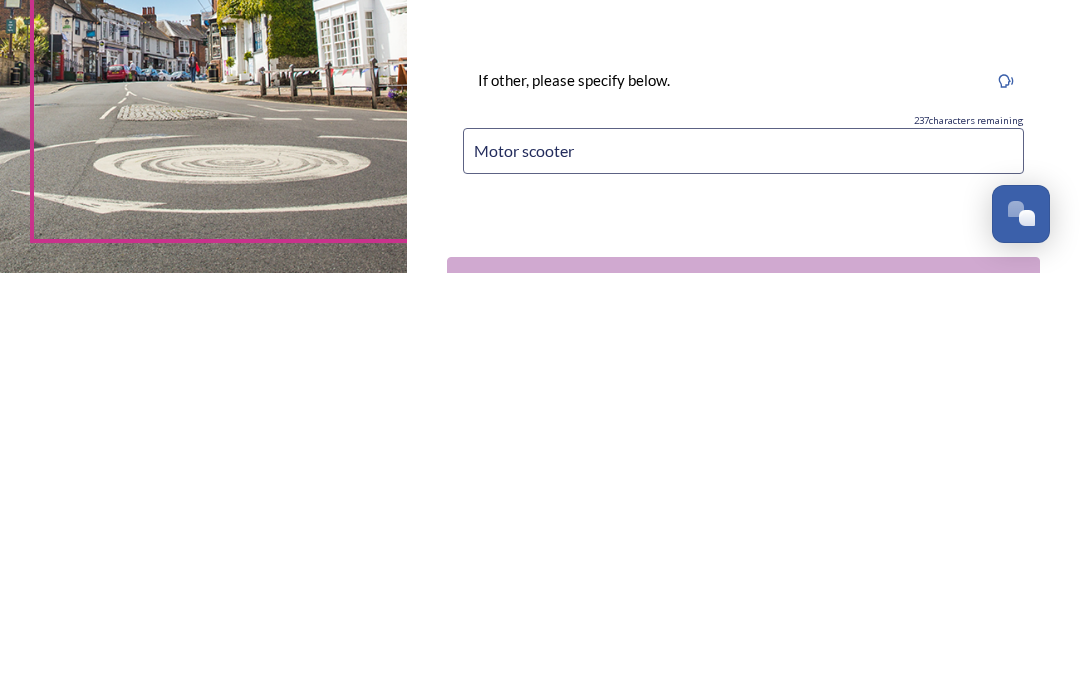 scroll, scrollTop: 2140, scrollLeft: 0, axis: vertical 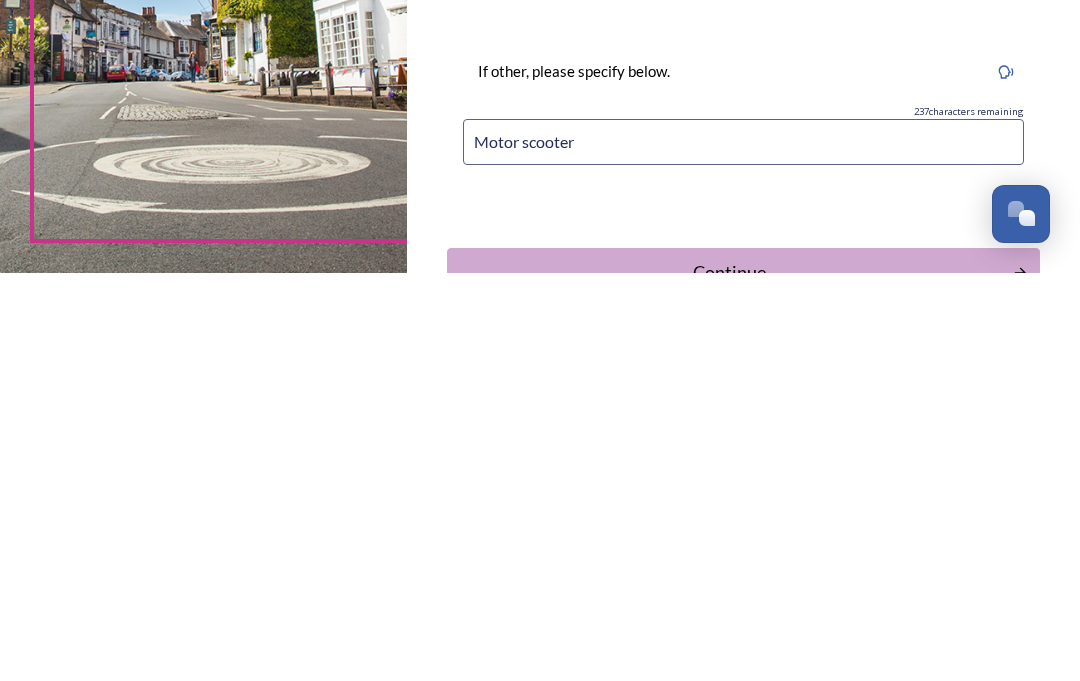 click on "Continue" at bounding box center [730, 680] 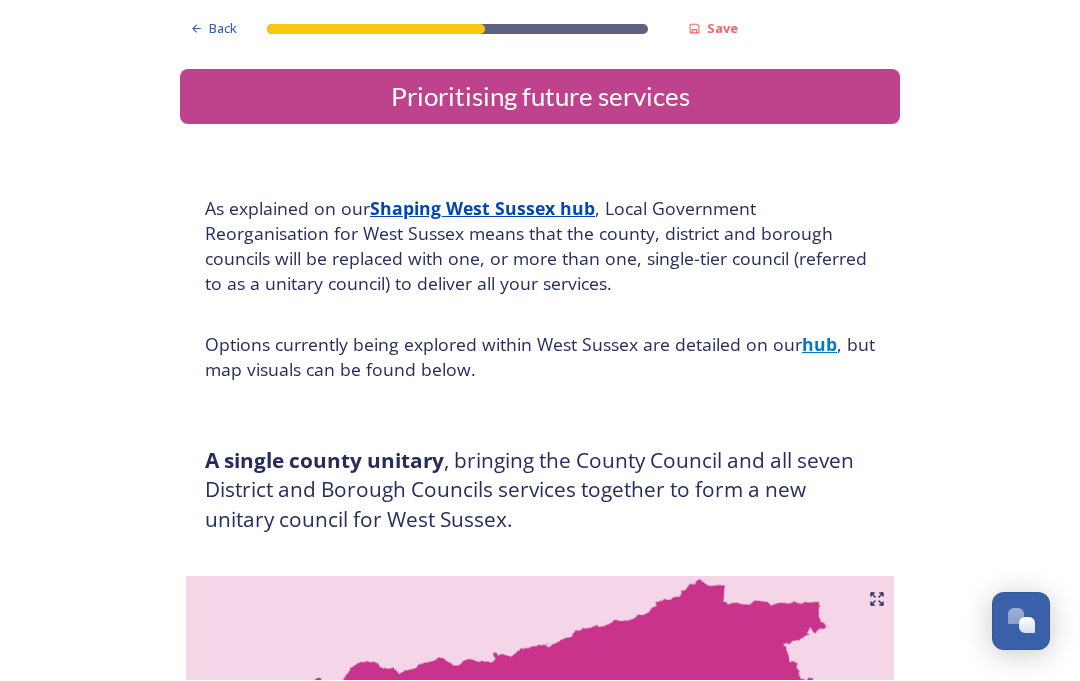 scroll, scrollTop: 0, scrollLeft: 0, axis: both 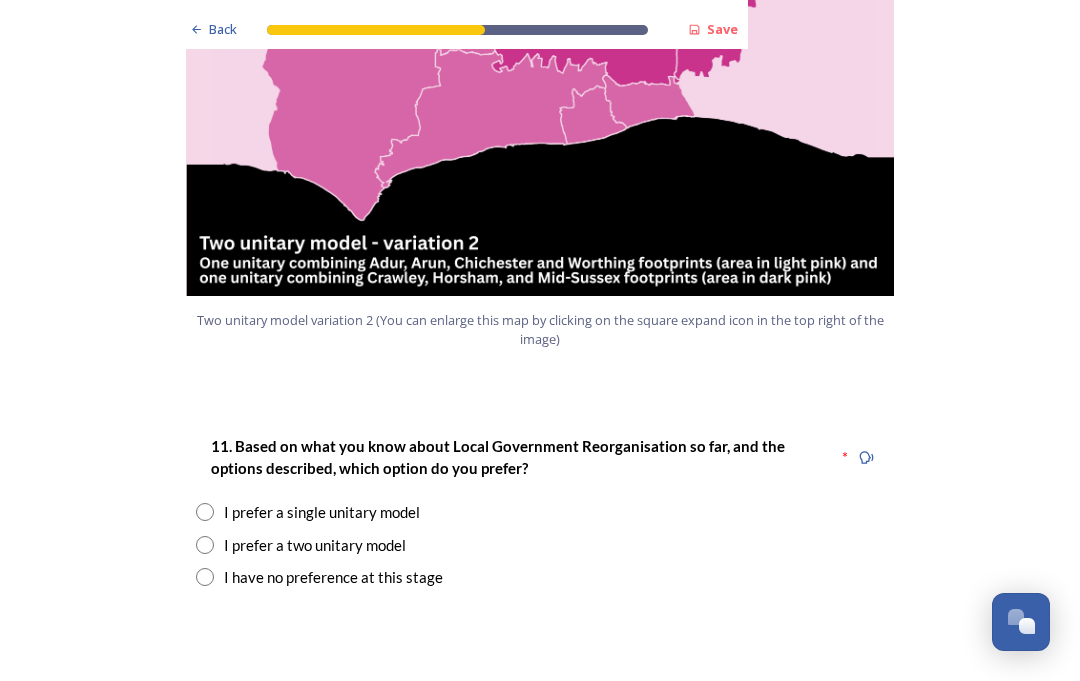 click at bounding box center [205, 545] 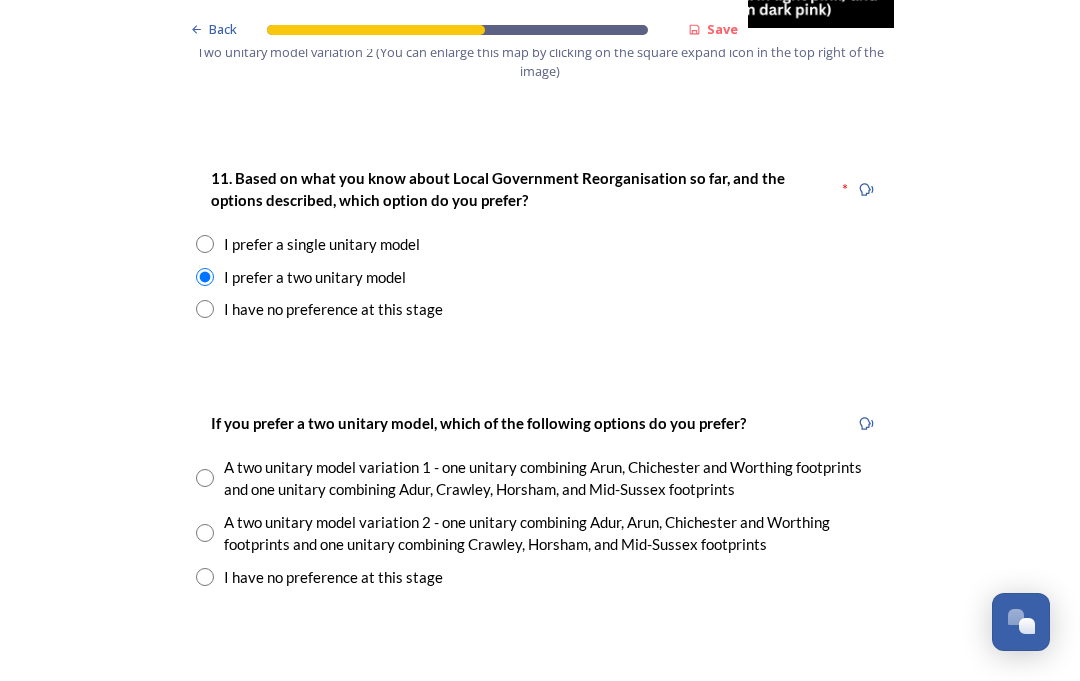 scroll, scrollTop: 2573, scrollLeft: 0, axis: vertical 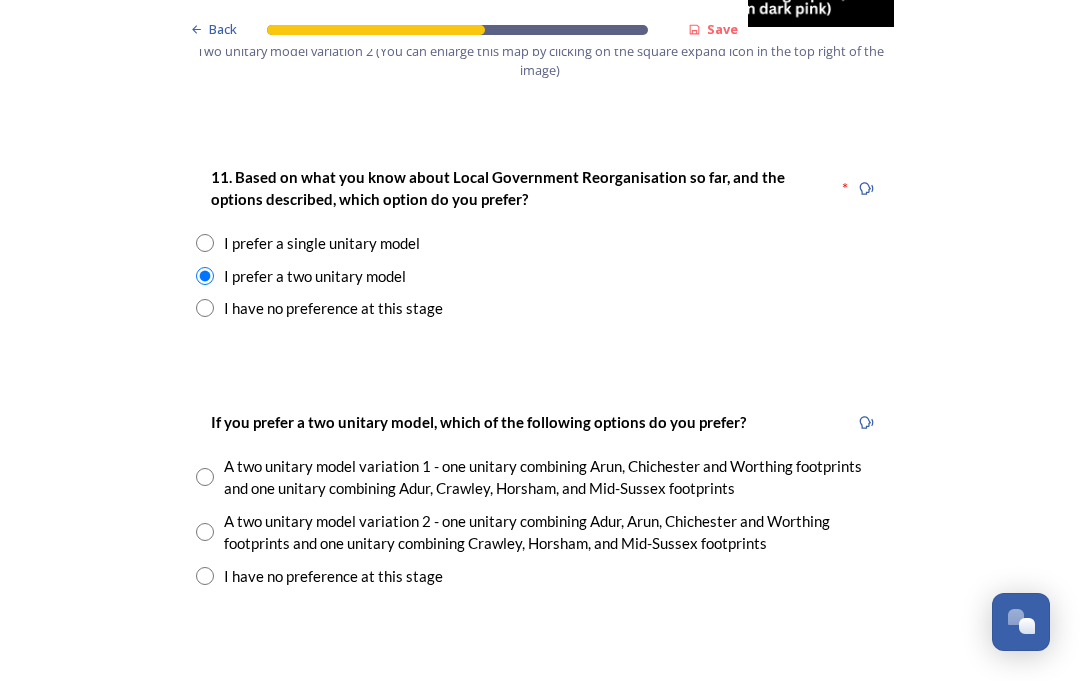 click at bounding box center (205, 532) 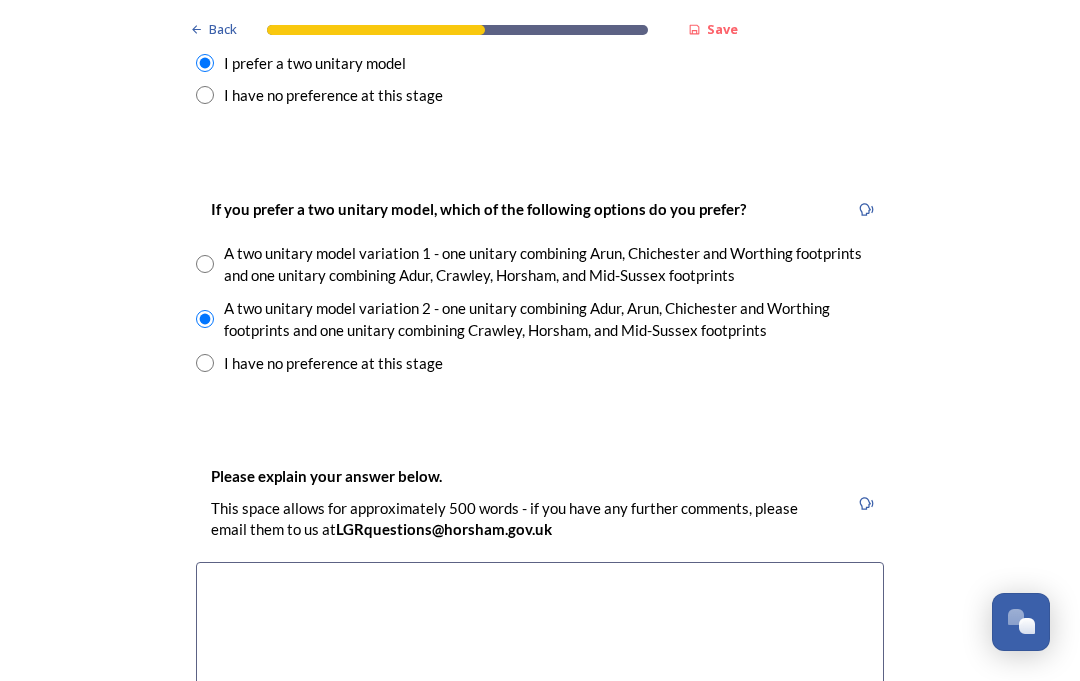 scroll, scrollTop: 2786, scrollLeft: 0, axis: vertical 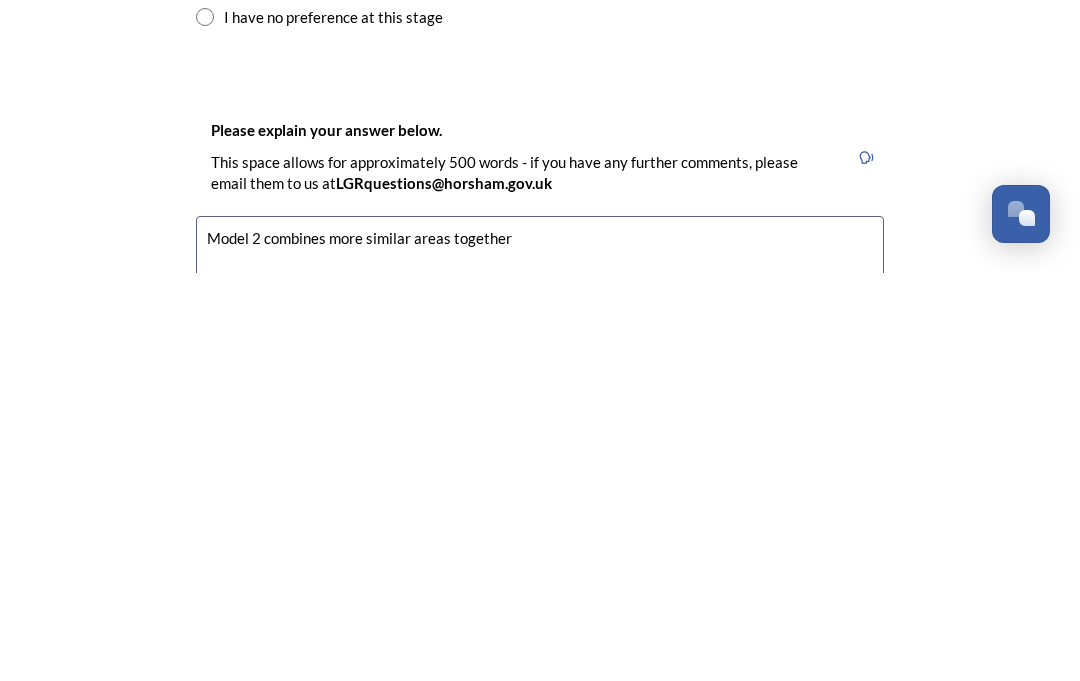 click on "Model 2 combines more similar areas together" at bounding box center (540, 736) 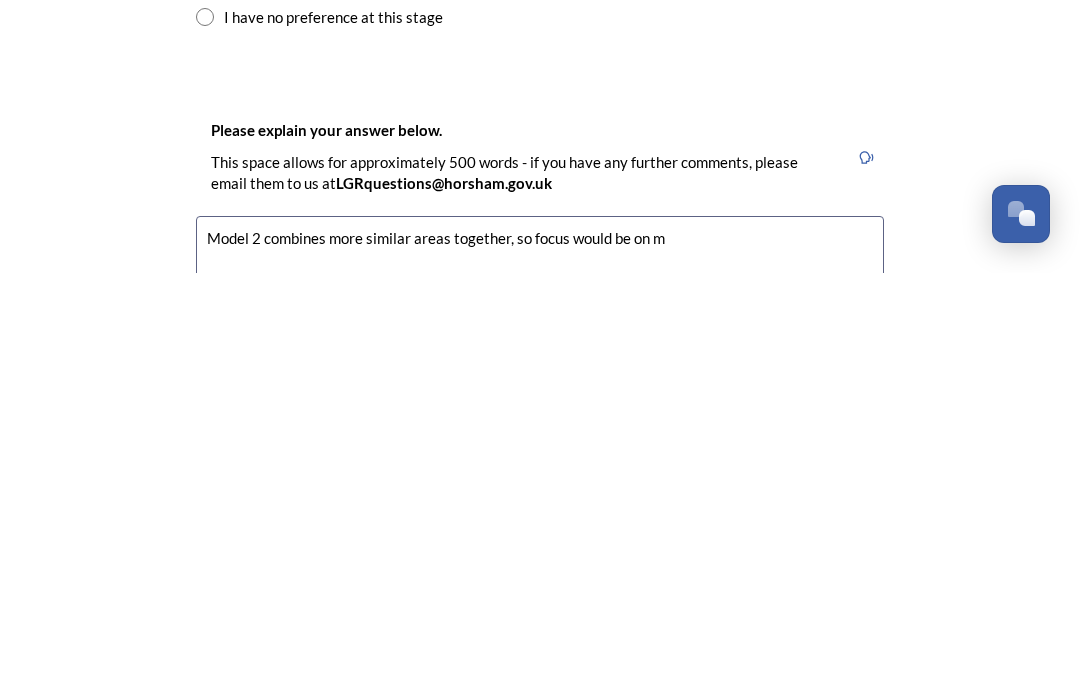 click on "Model 2 combines more similar areas together, so focus would be on m" at bounding box center [540, 736] 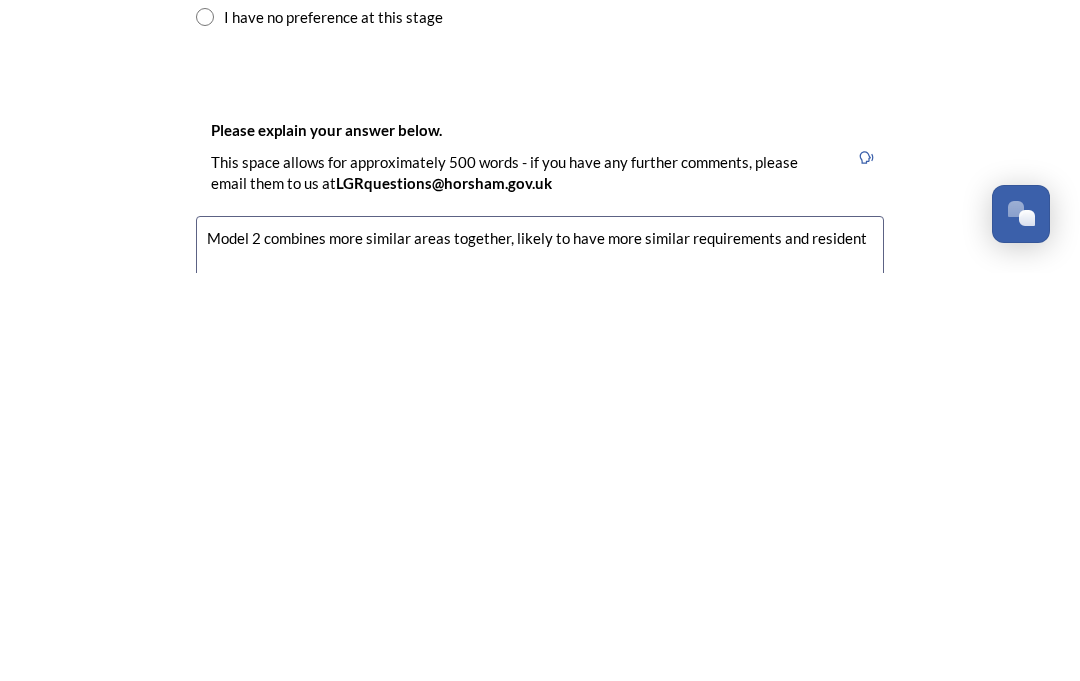 click on "Model 2 combines more similar areas together, likely to have more similar requirements and resident" at bounding box center (540, 736) 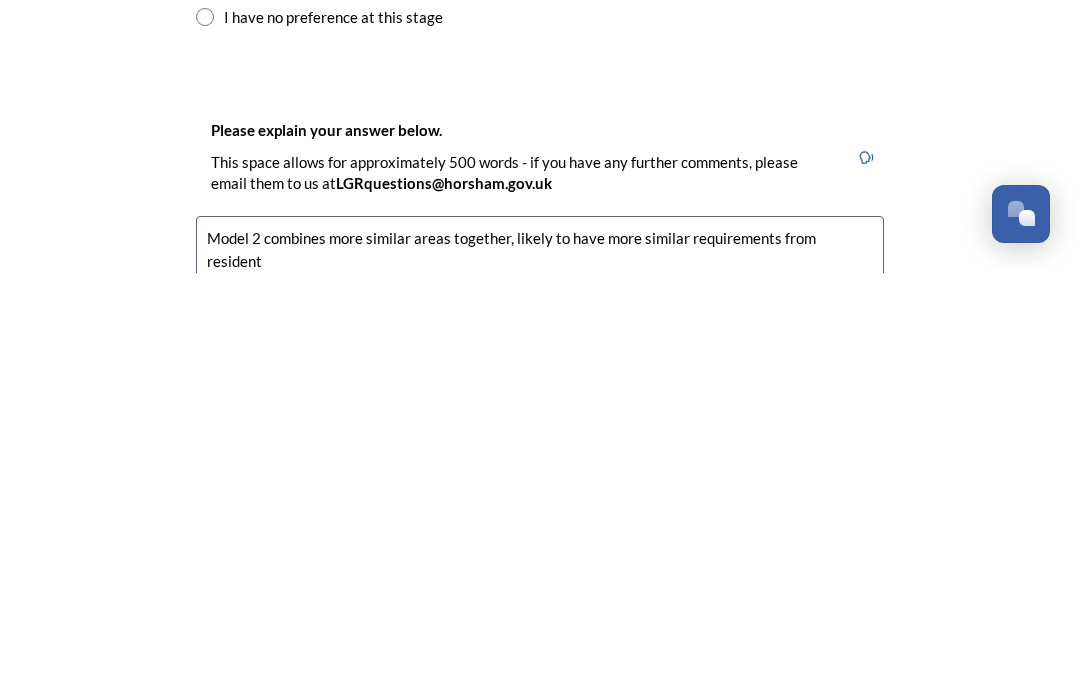 click on "Model 2 combines more similar areas together, likely to have more similar requirements from resident" at bounding box center (540, 736) 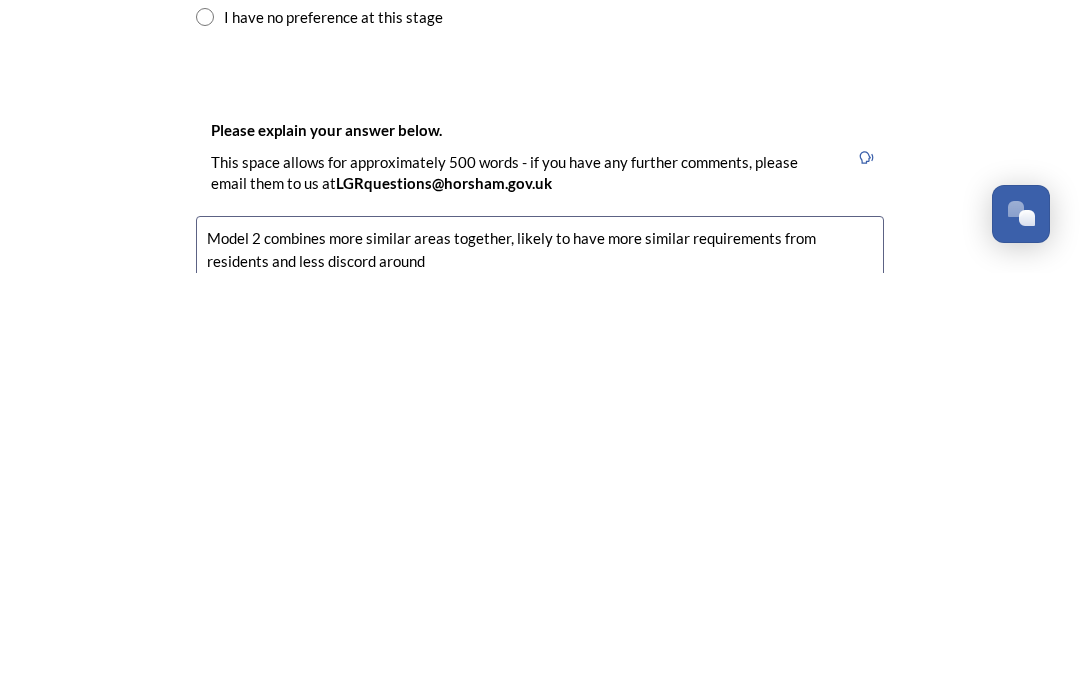 click on "Model 2 combines more similar areas together, likely to have more similar requirements from residents and less discord around" at bounding box center (540, 736) 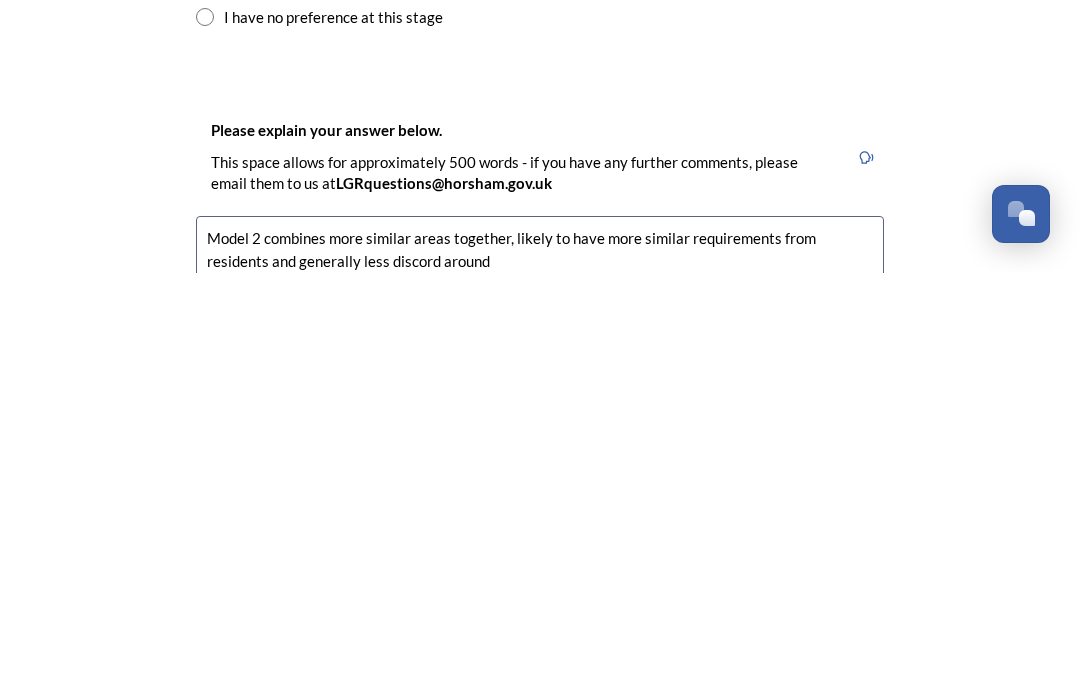 click on "Model 2 combines more similar areas together, likely to have more similar requirements from residents and generally less discord around" at bounding box center (540, 736) 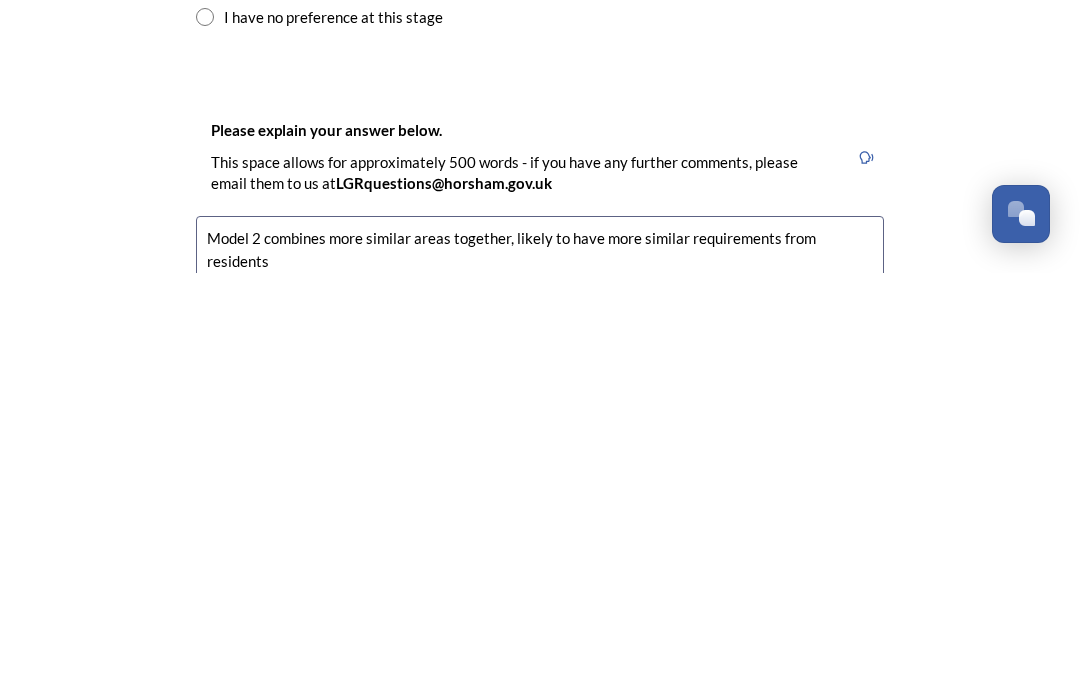 click on "Model 2 combines more similar areas together, likely to have more similar requirements from residents" at bounding box center [540, 736] 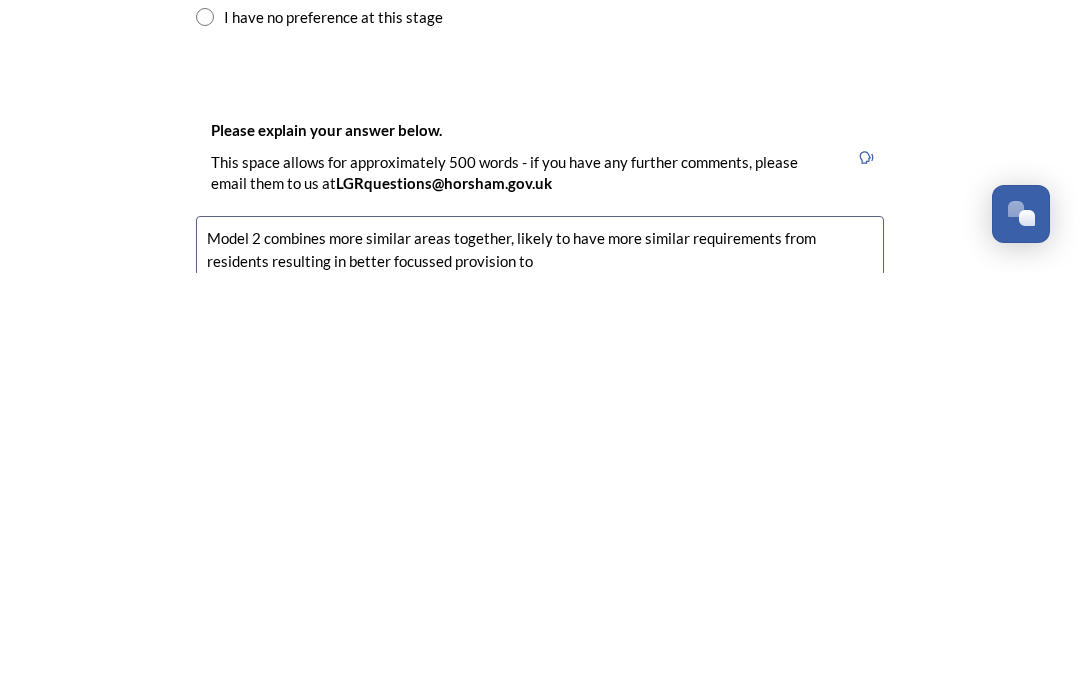 click on "Model 2 combines more similar areas together, likely to have more similar requirements from residents resulting in better focussed provision to" at bounding box center [540, 736] 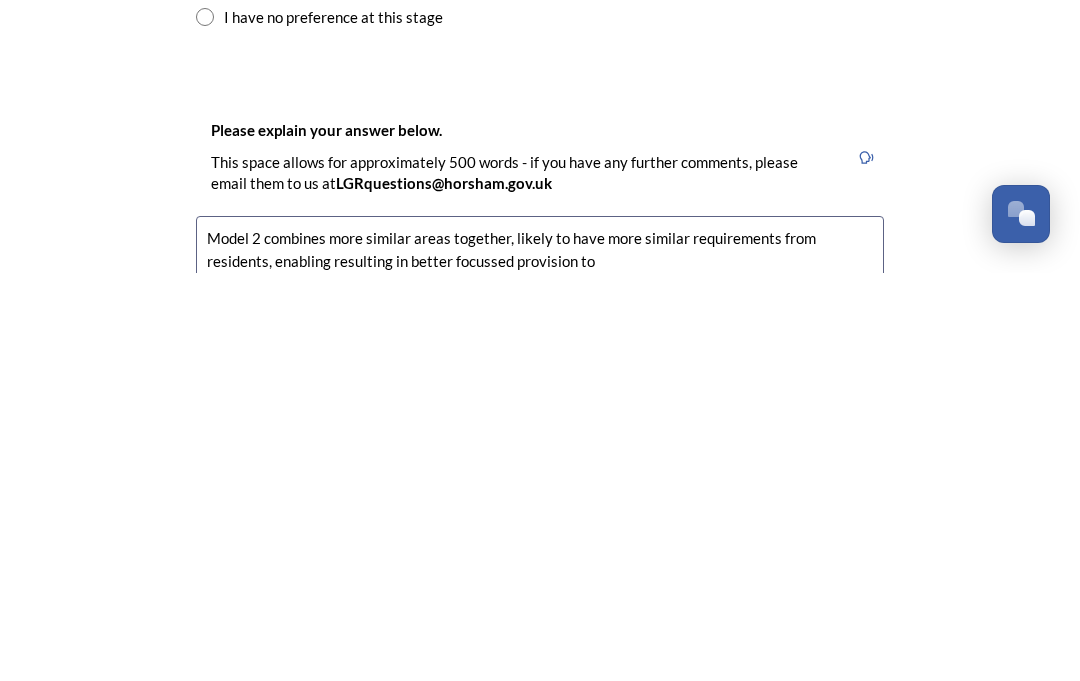 click on "Model 2 combines more similar areas together, likely to have more similar requirements from residents, enabling resulting in better focussed provision to" at bounding box center [540, 736] 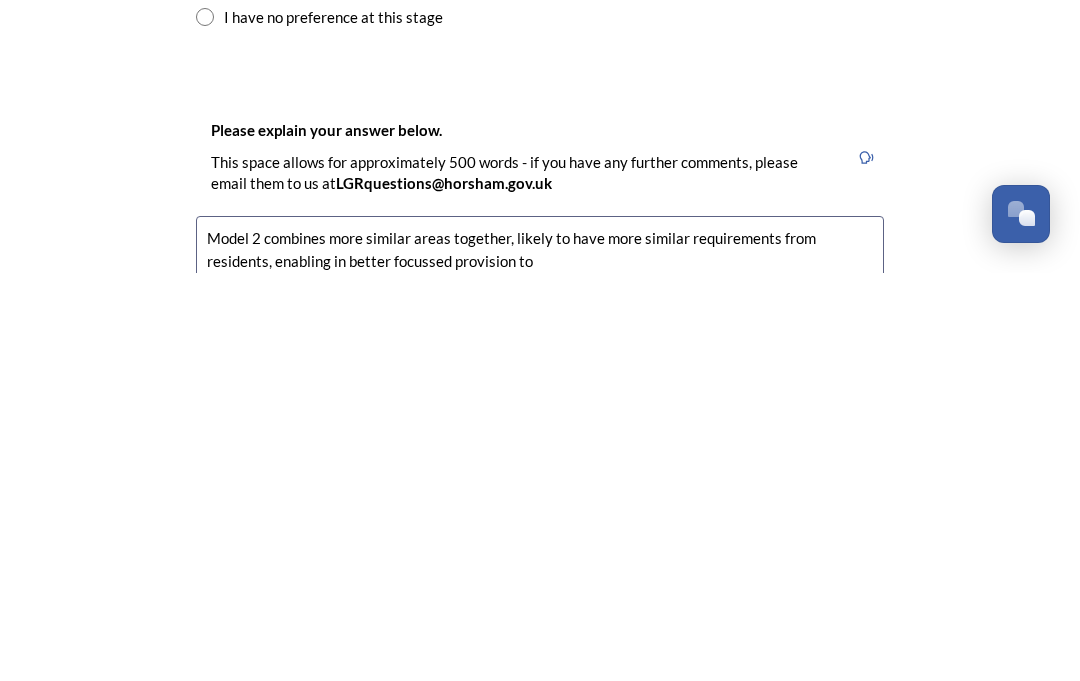 click on "Model 2 combines more similar areas together, likely to have more similar requirements from residents, enabling in better focussed provision to" at bounding box center (540, 736) 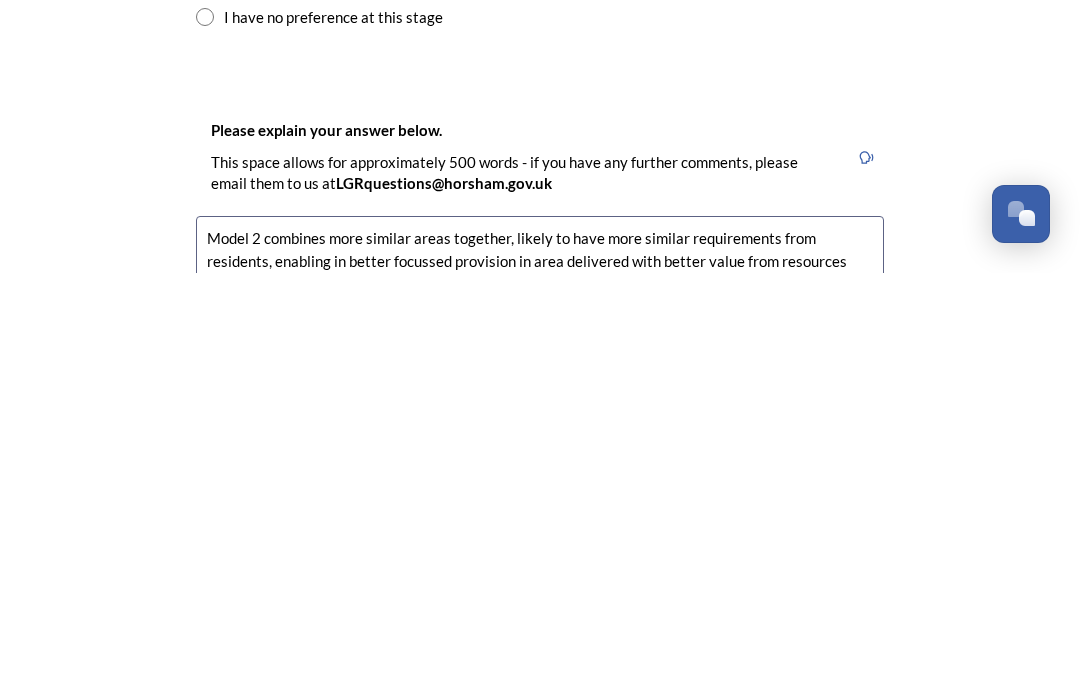 scroll, scrollTop: 0, scrollLeft: 0, axis: both 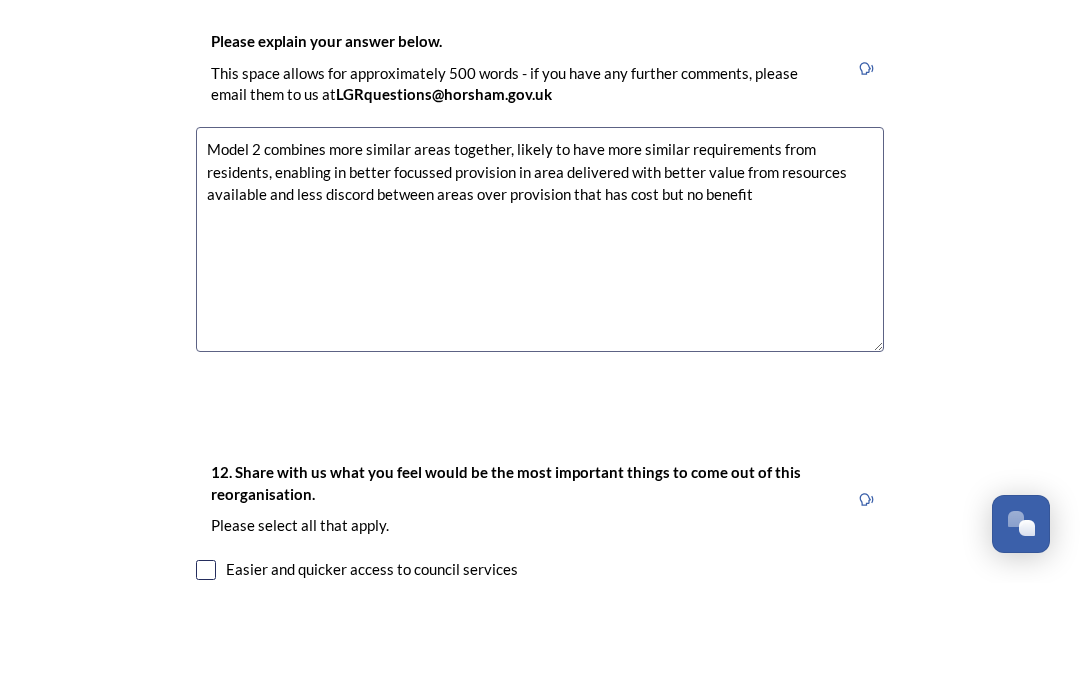 click on "Model 2 combines more similar areas together, likely to have more similar requirements from residents, enabling in better focussed provision in area delivered with better value from resources available and less discord between areas over provision that has cost but no benefit" at bounding box center [540, 337] 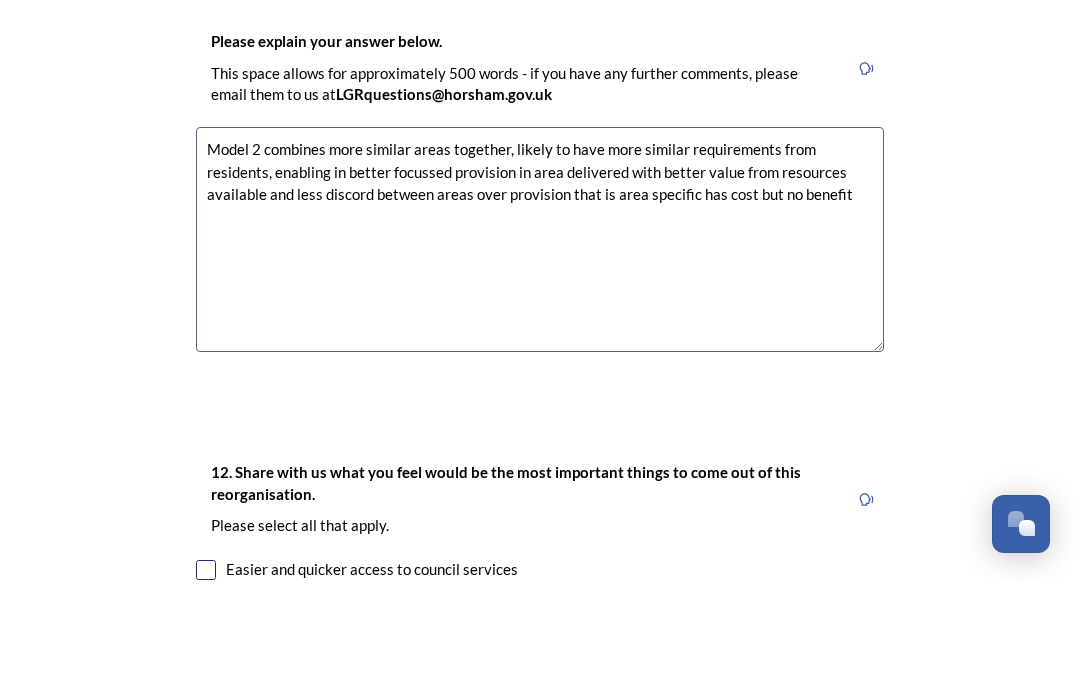click on "Model 2 combines more similar areas together, likely to have more similar requirements from residents, enabling in better focussed provision in area delivered with better value from resources available and less discord between areas over provision that is area specific has cost but no benefit" at bounding box center [540, 337] 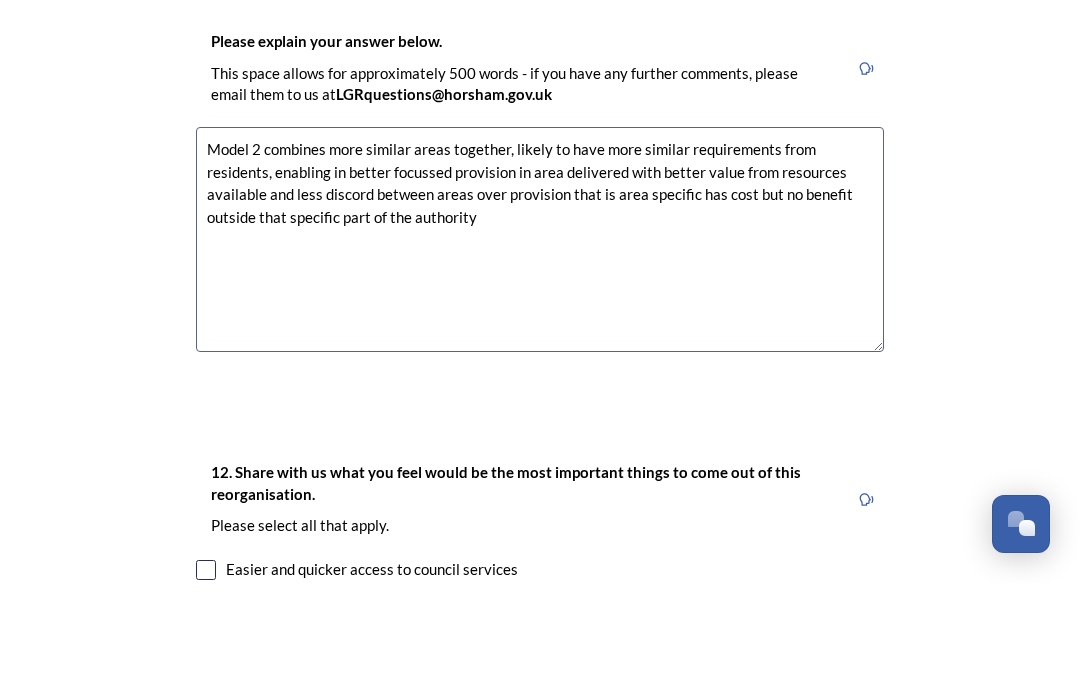 click on "Model 2 combines more similar areas together, likely to have more similar requirements from residents, enabling in better focussed provision in area delivered with better value from resources available and less discord between areas over provision that is area specific has cost but no benefit outside that specific part of the authority" at bounding box center (540, 337) 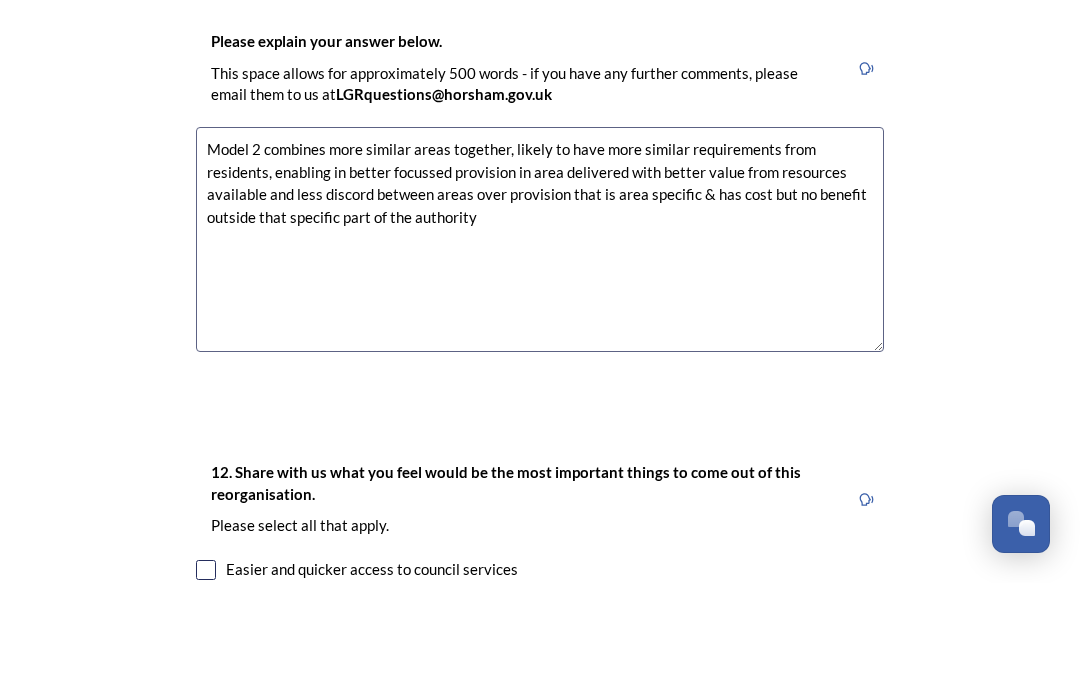 click on "Model 2 combines more similar areas together, likely to have more similar requirements from residents, enabling in better focussed provision in area delivered with better value from resources available and less discord between areas over provision that is area specific & has cost but no benefit outside that specific part of the authority" at bounding box center [540, 337] 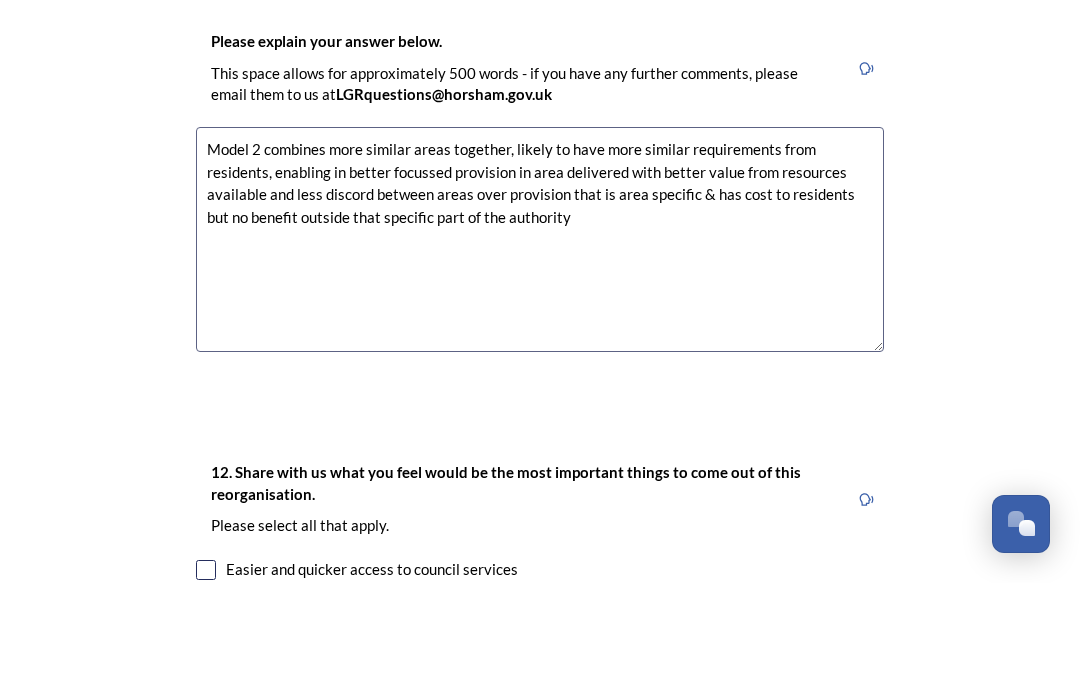 click on "Model 2 combines more similar areas together, likely to have more similar requirements from residents, enabling in better focussed provision in area delivered with better value from resources available and less discord between areas over provision that is area specific & has cost to residents but no benefit outside that specific part of the authority" at bounding box center [540, 337] 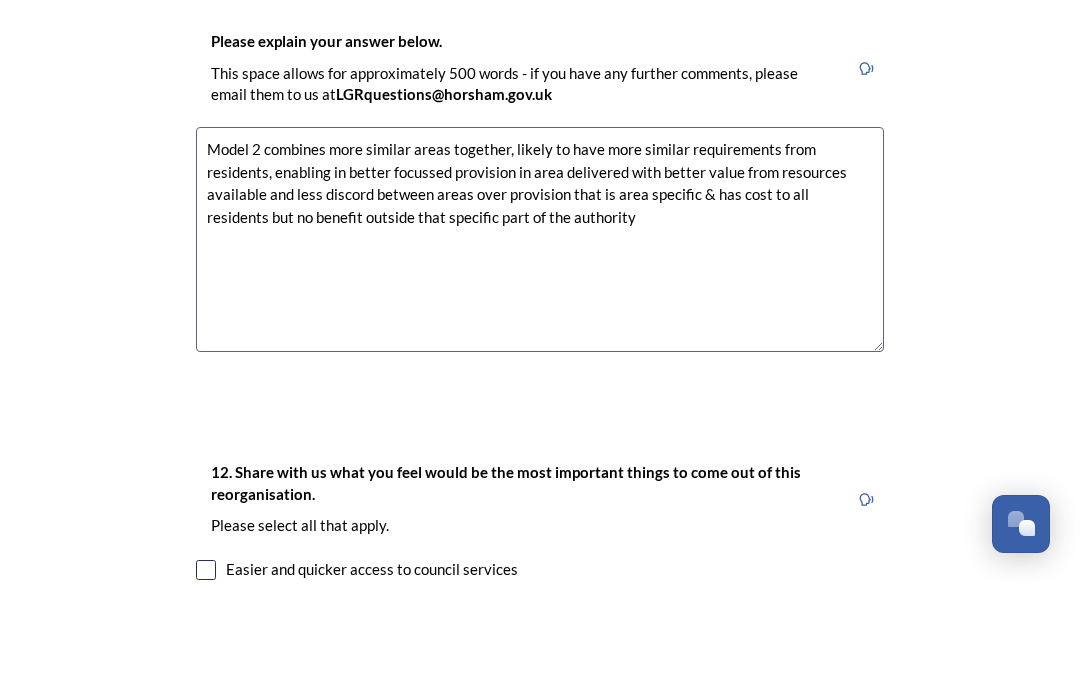 click on "Model 2 combines more similar areas together, likely to have more similar requirements from residents, enabling in better focussed provision in area delivered with better value from resources available and less discord between areas over provision that is area specific & has cost to all residents but no benefit outside that specific part of the authority" at bounding box center [540, 337] 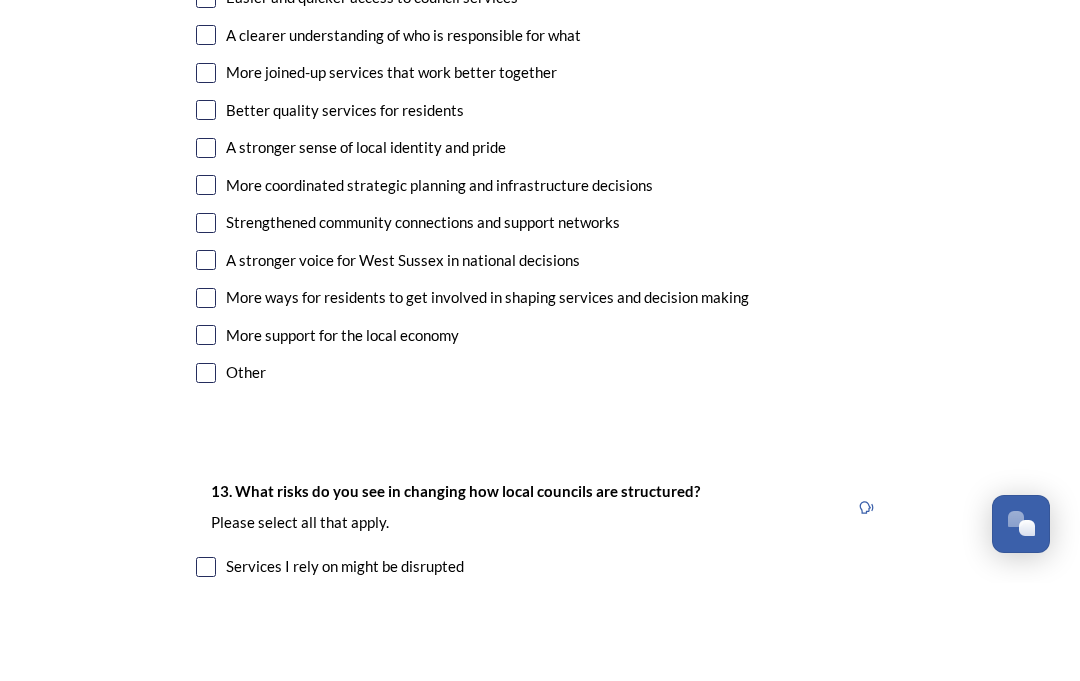scroll, scrollTop: 3700, scrollLeft: 0, axis: vertical 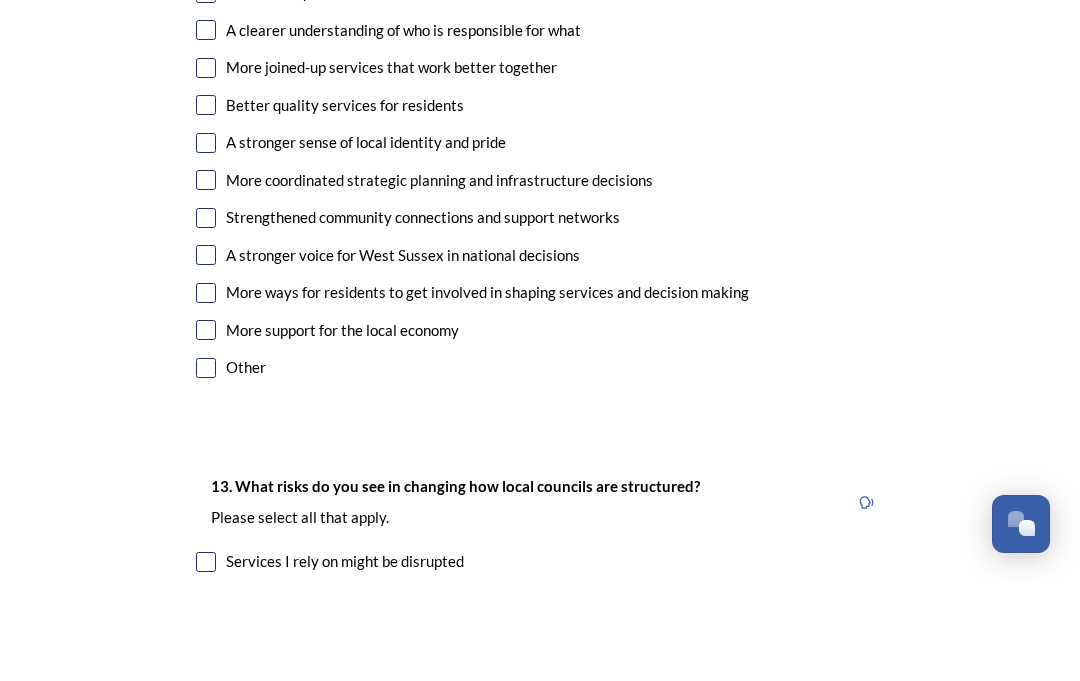 type on "Model 2 combines more similar areas together, likely to have more similar requirements from residents, enabling in better focussed provision in area delivered with better value from resources available and less discord between areas over provision that is area specific & has cost to all residents but no benefit outside that specific part of the authority." 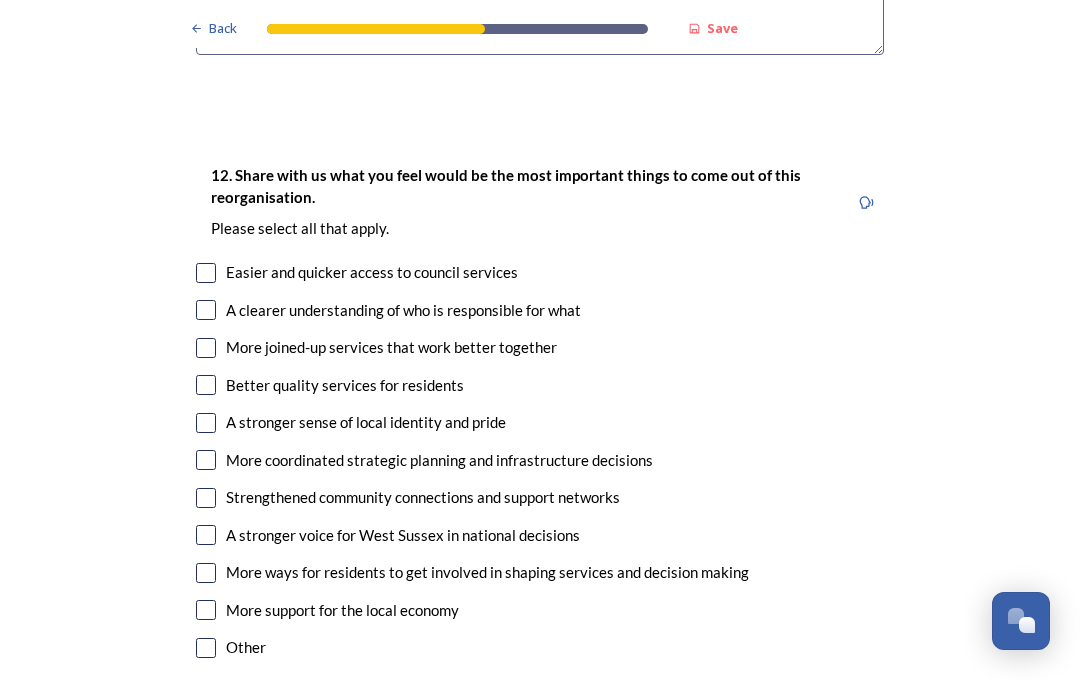 scroll, scrollTop: 3514, scrollLeft: 0, axis: vertical 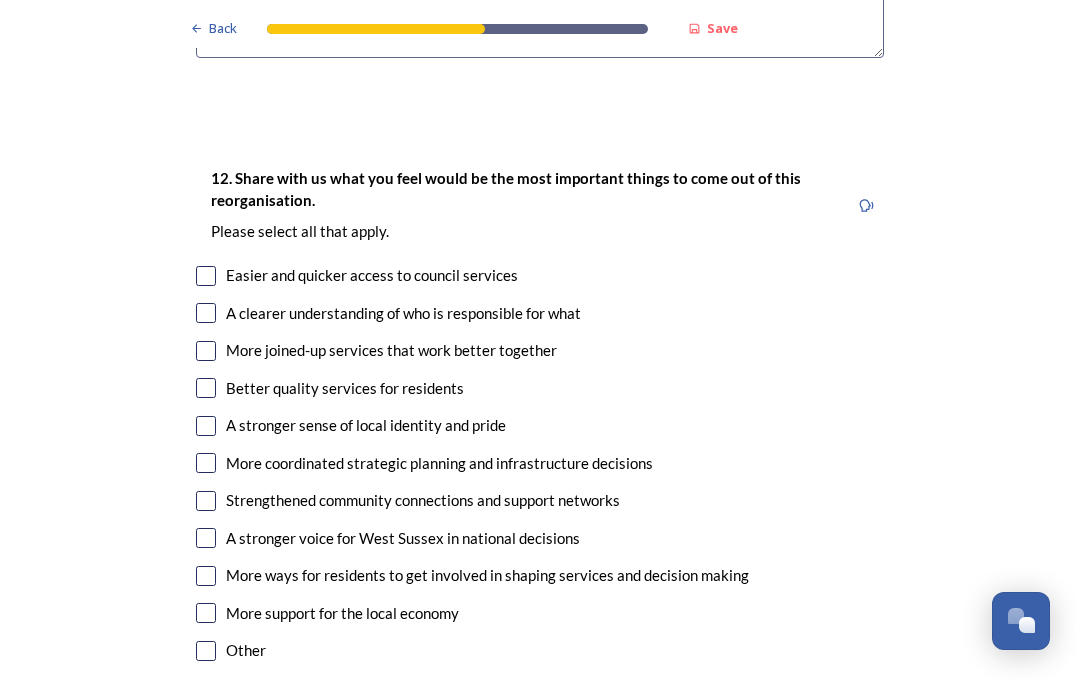 click at bounding box center (206, 389) 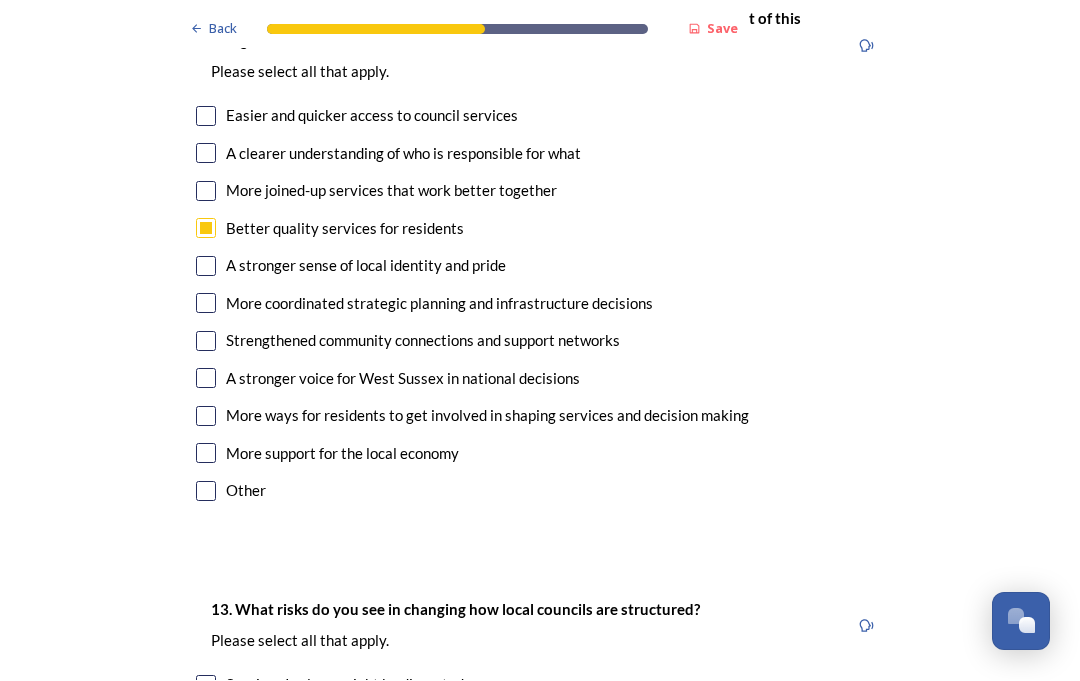 scroll, scrollTop: 3672, scrollLeft: 0, axis: vertical 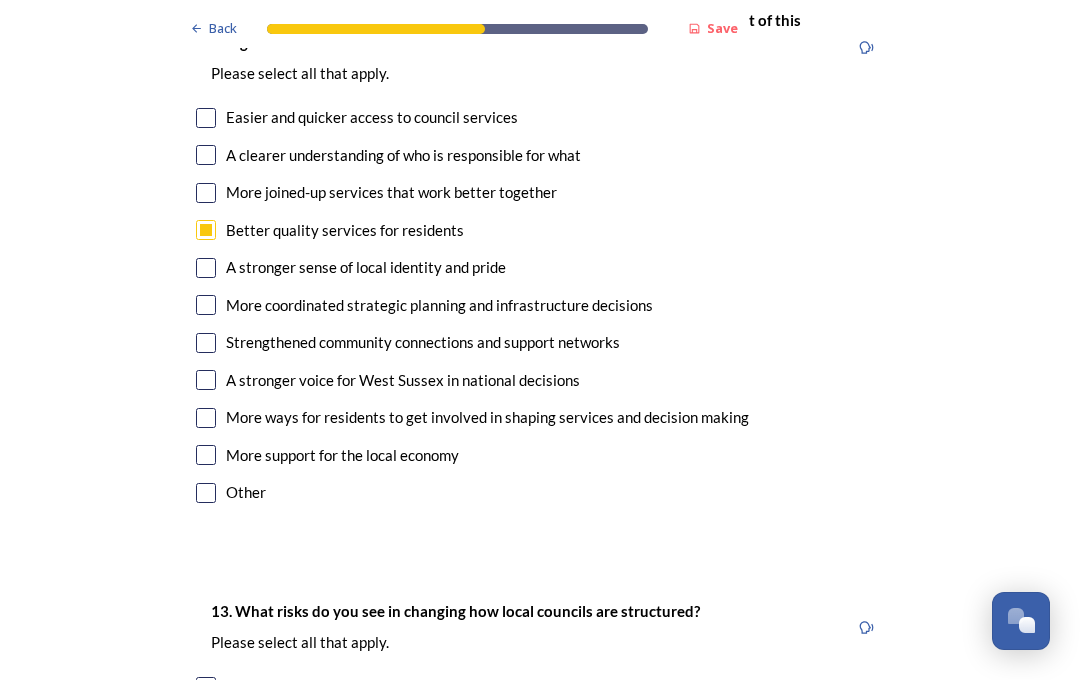 click at bounding box center [206, 494] 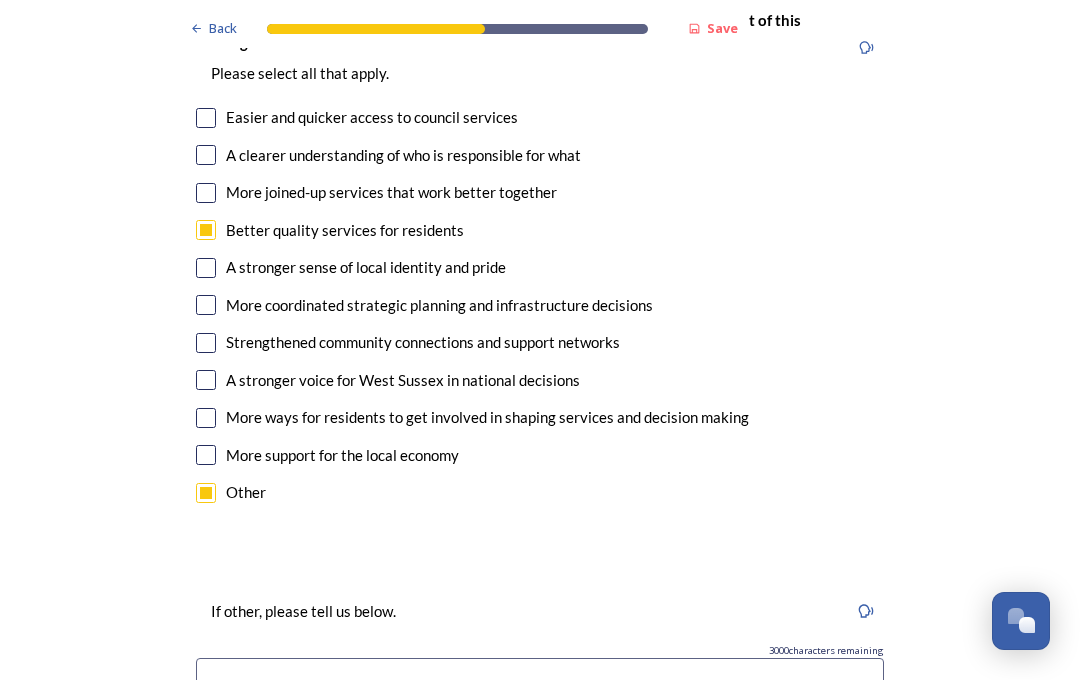 click at bounding box center [540, 682] 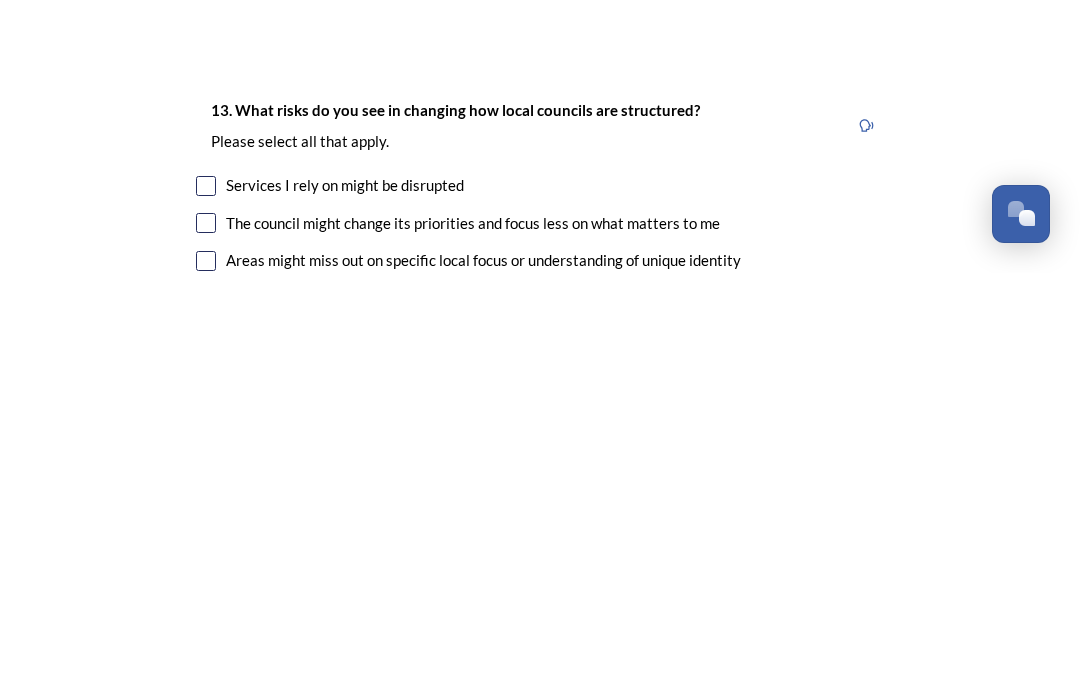 scroll, scrollTop: 3976, scrollLeft: 0, axis: vertical 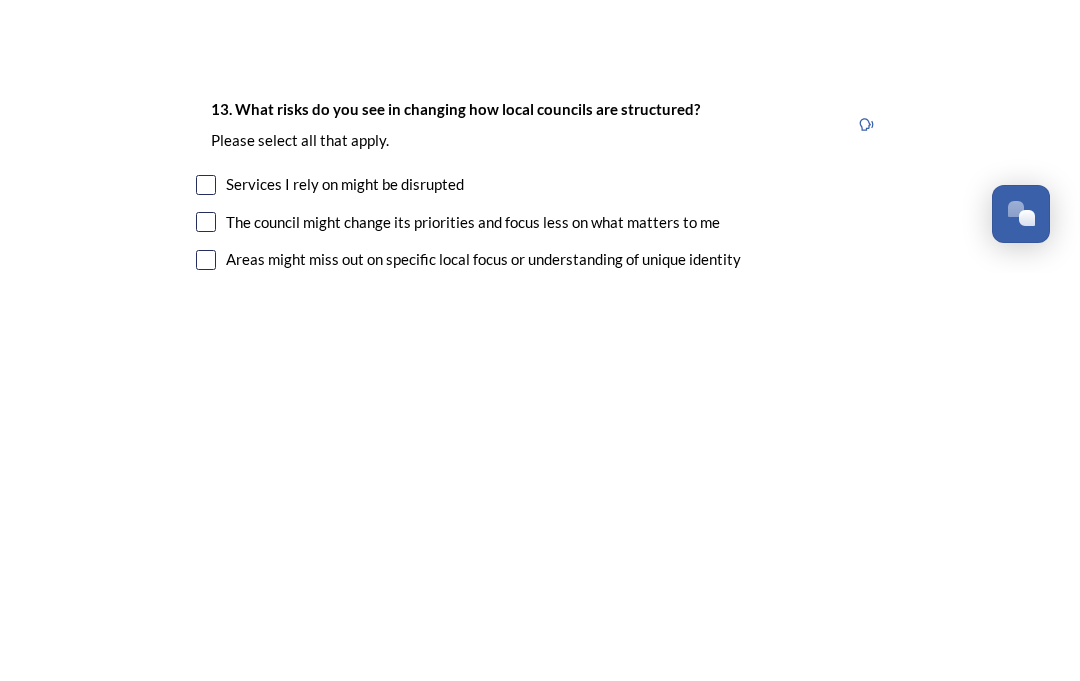 type on "Better value for money for residents, less wasted money" 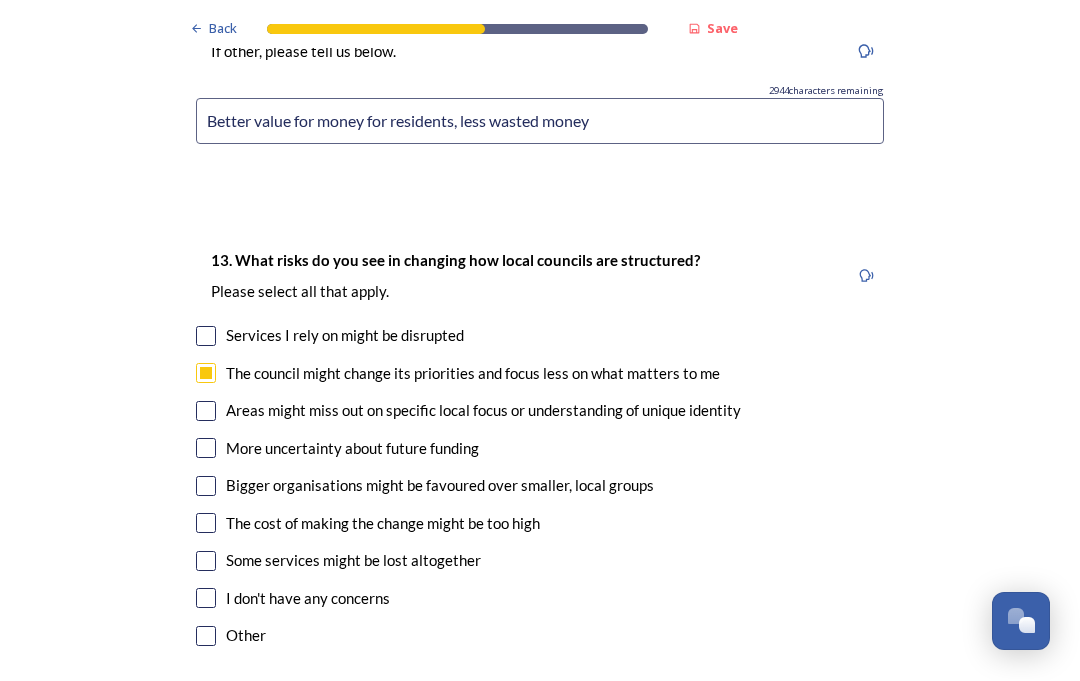 scroll, scrollTop: 4231, scrollLeft: 0, axis: vertical 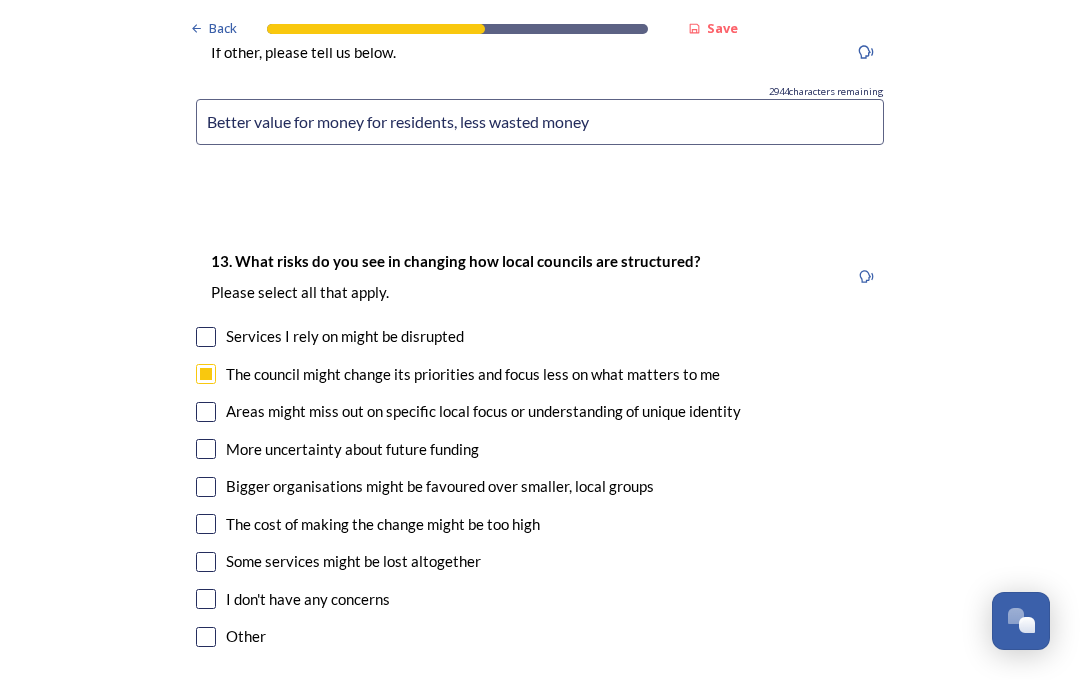 click at bounding box center (206, 525) 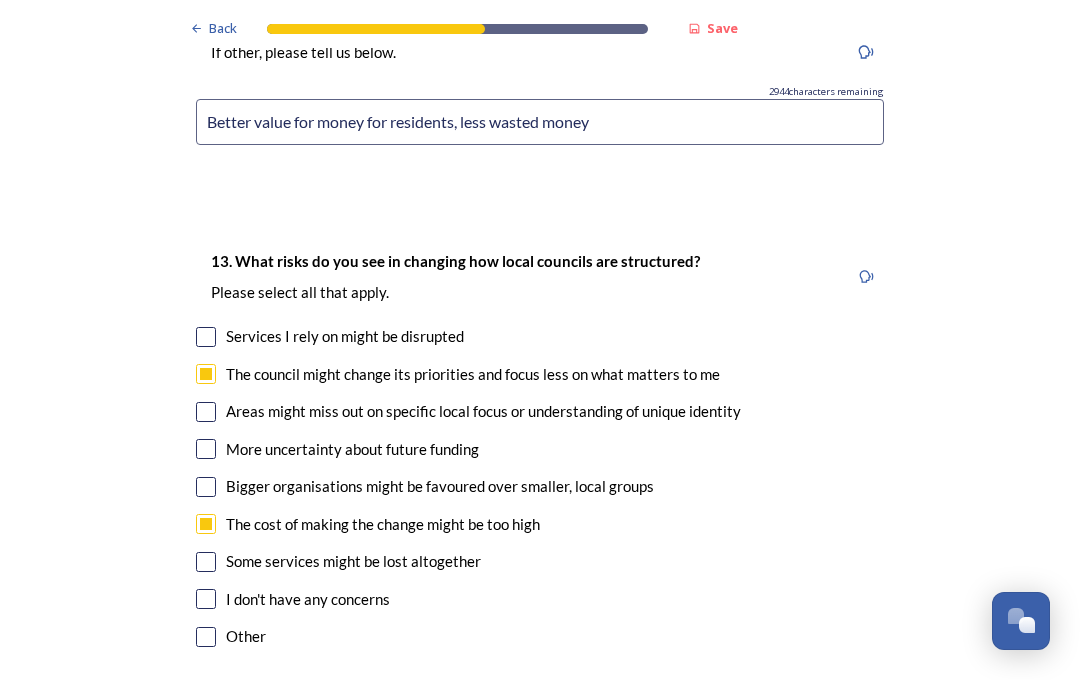 click at bounding box center (206, 450) 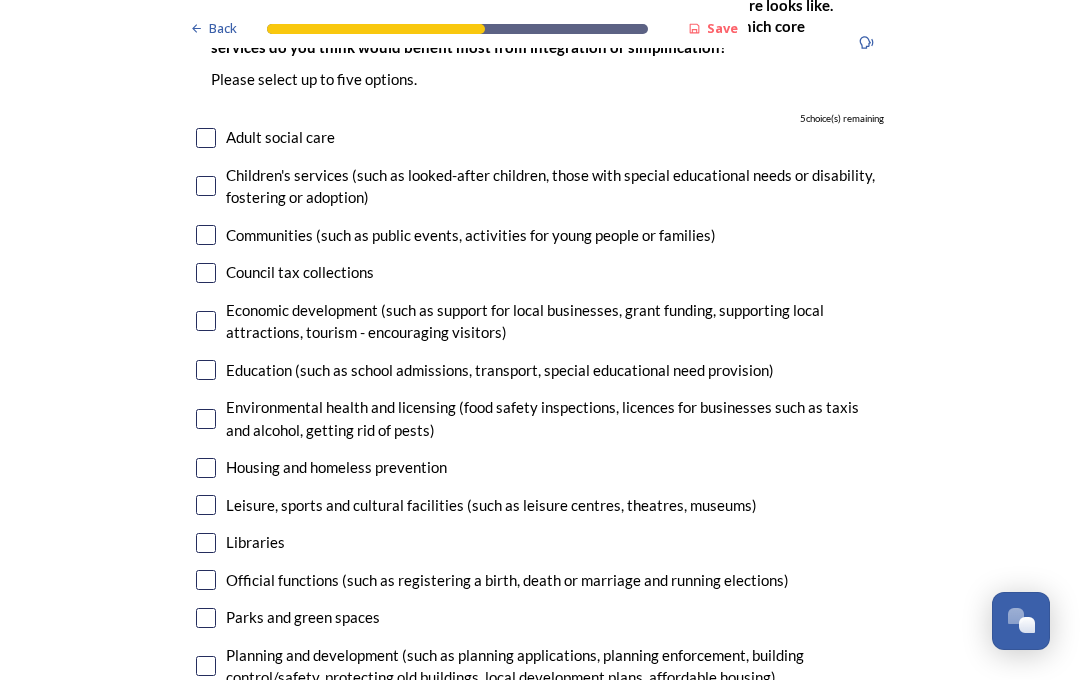 scroll, scrollTop: 4981, scrollLeft: 0, axis: vertical 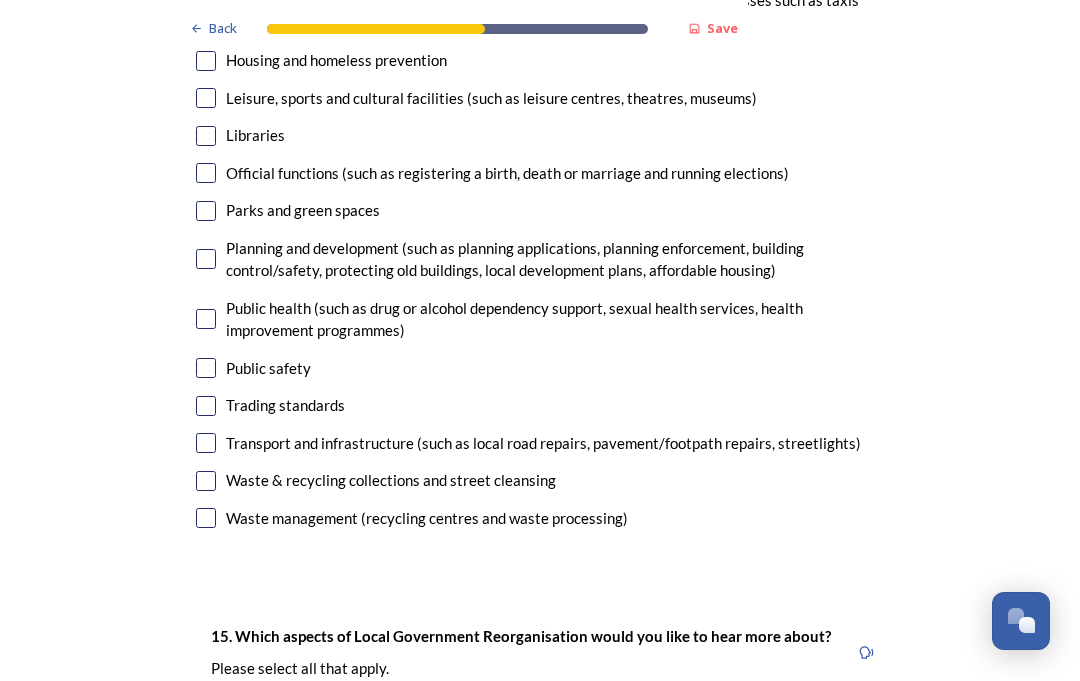 click at bounding box center [206, 444] 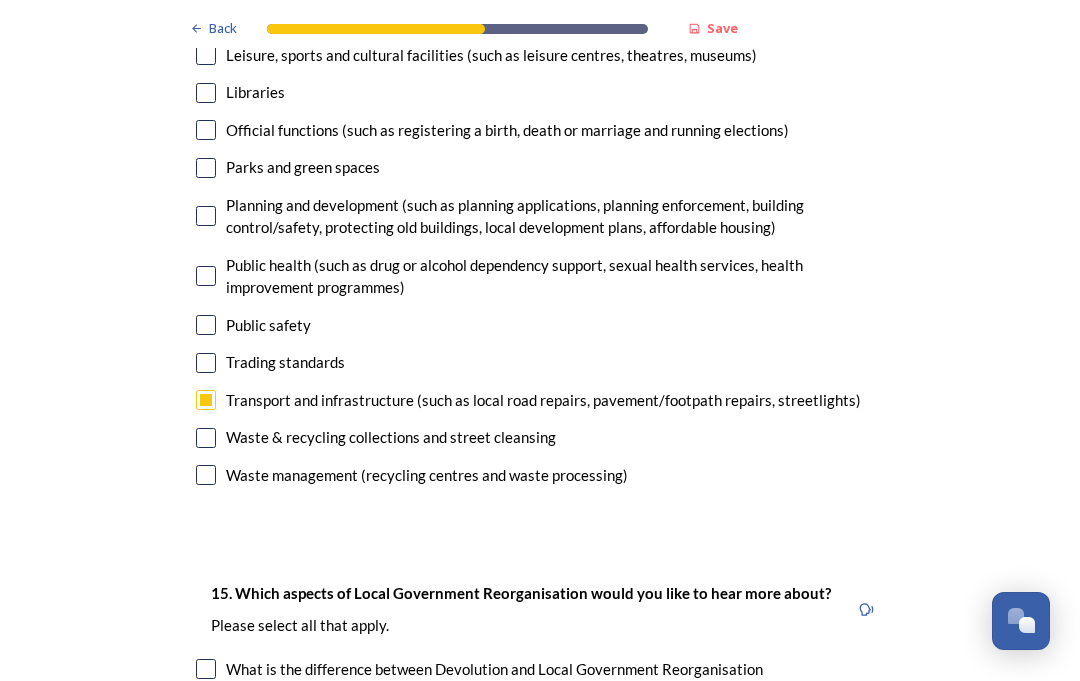 scroll, scrollTop: 5431, scrollLeft: 0, axis: vertical 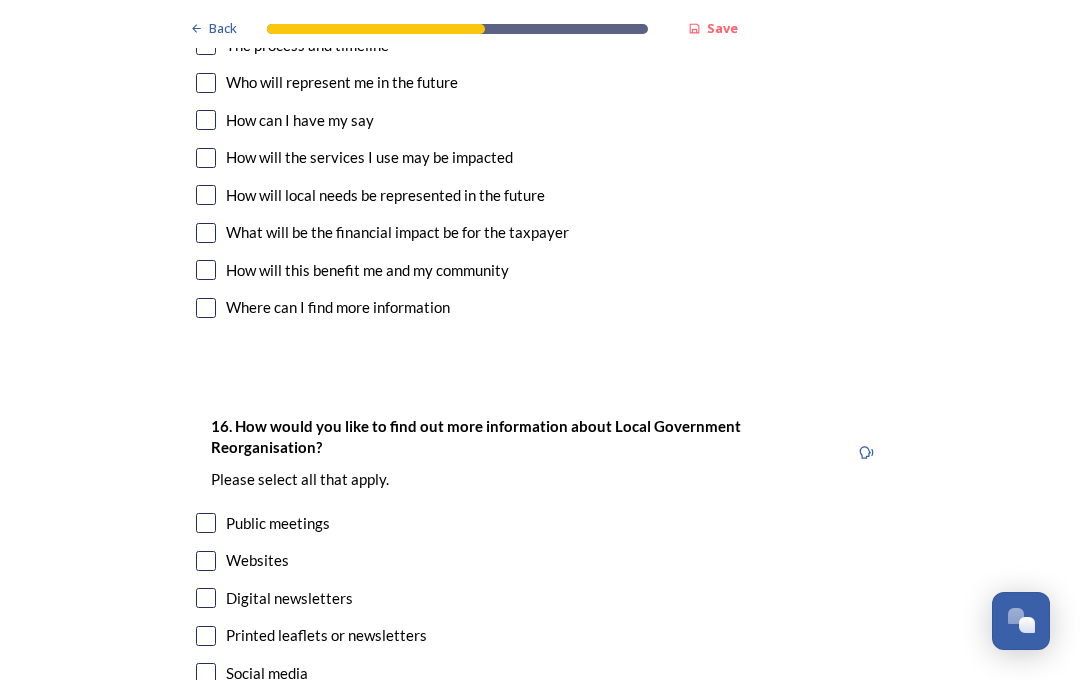 click at bounding box center (206, 234) 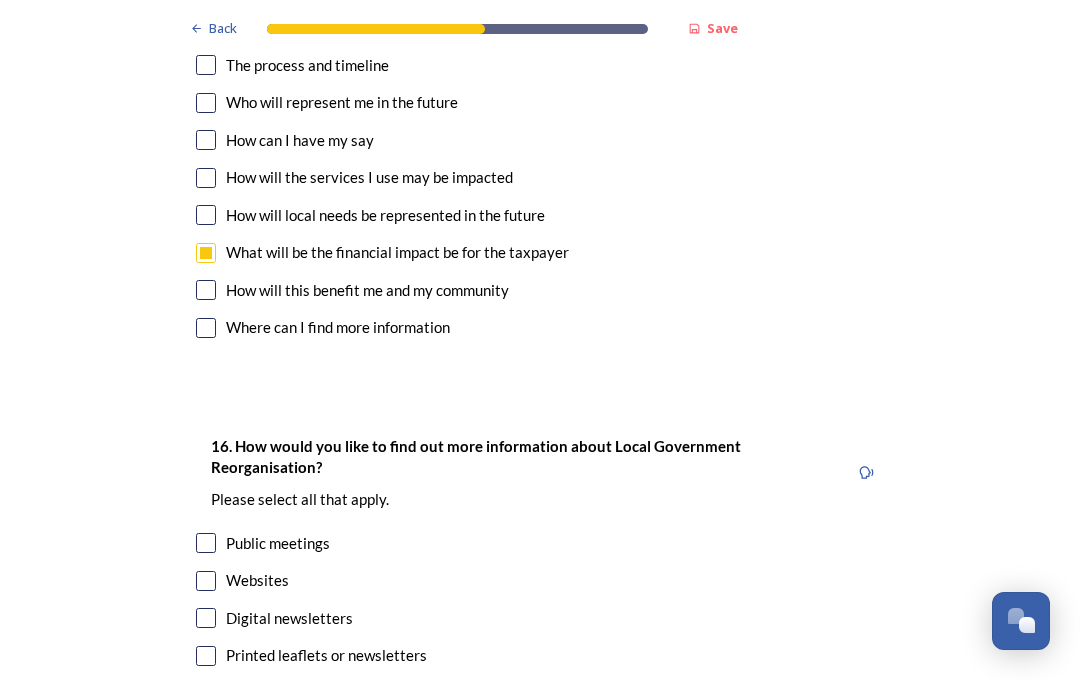scroll, scrollTop: 6104, scrollLeft: 0, axis: vertical 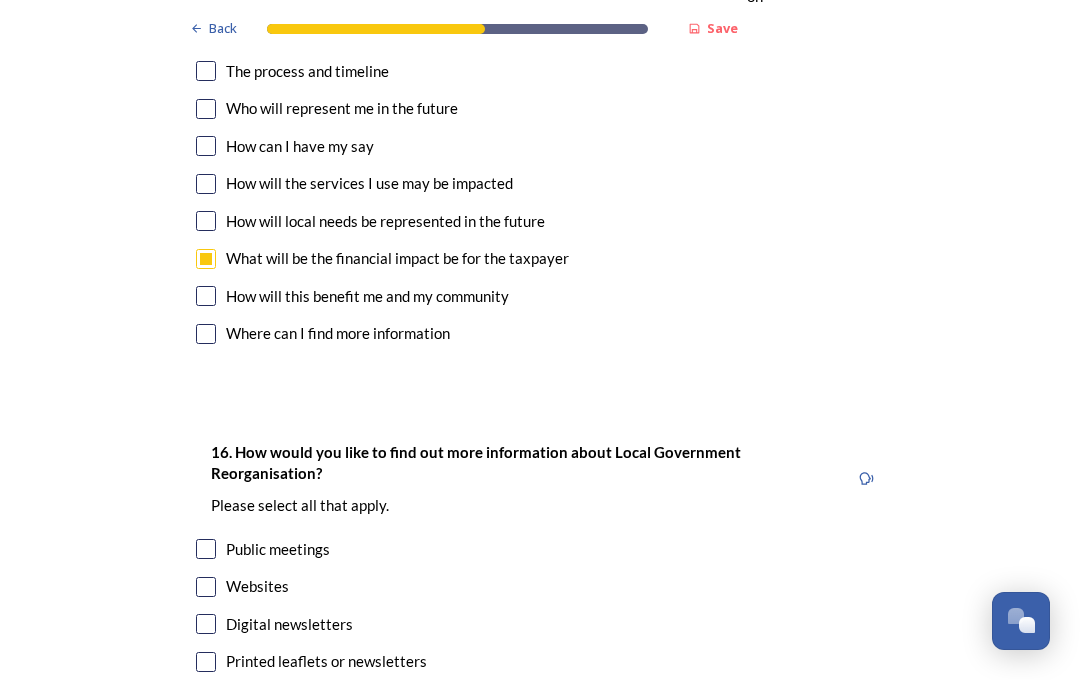 click at bounding box center [206, 297] 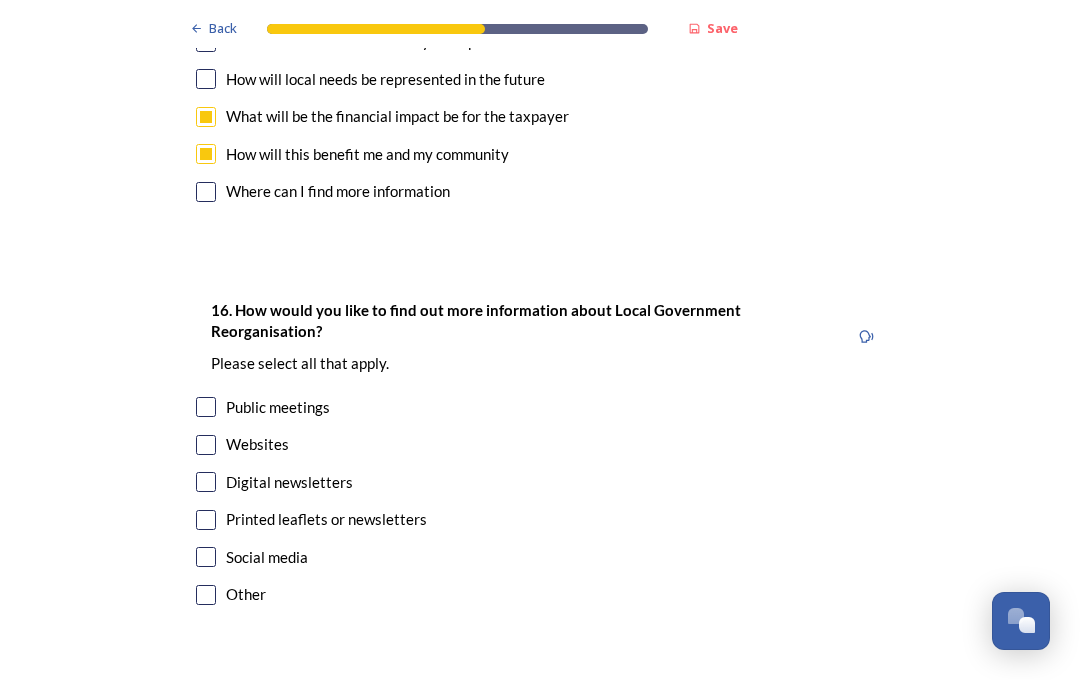 scroll, scrollTop: 6247, scrollLeft: 0, axis: vertical 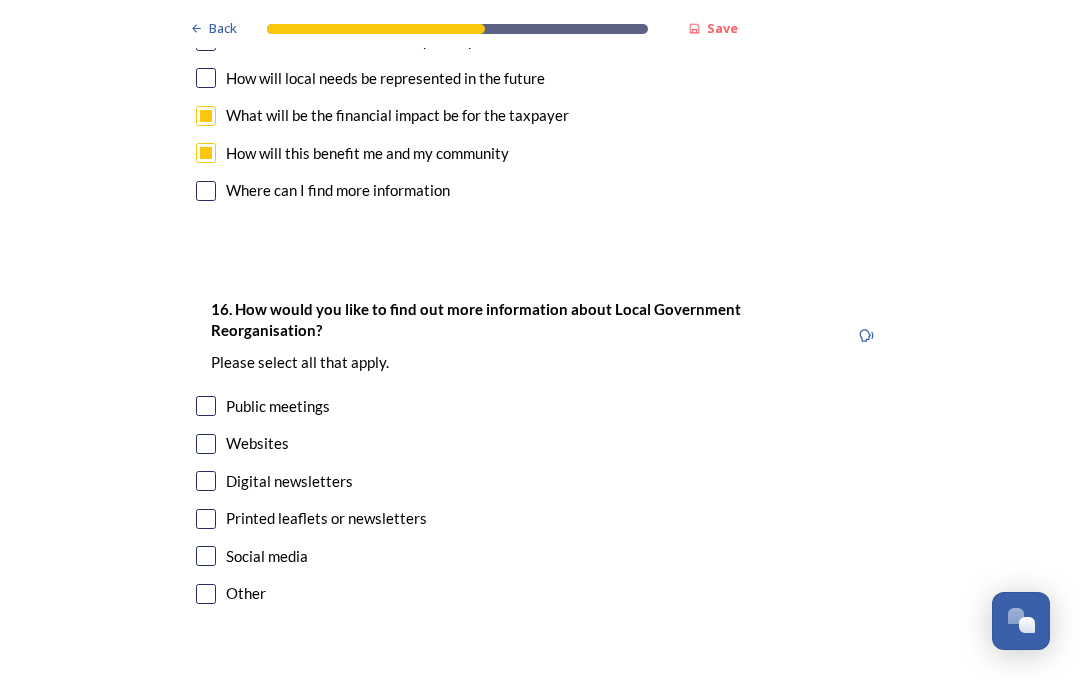 click at bounding box center (206, 445) 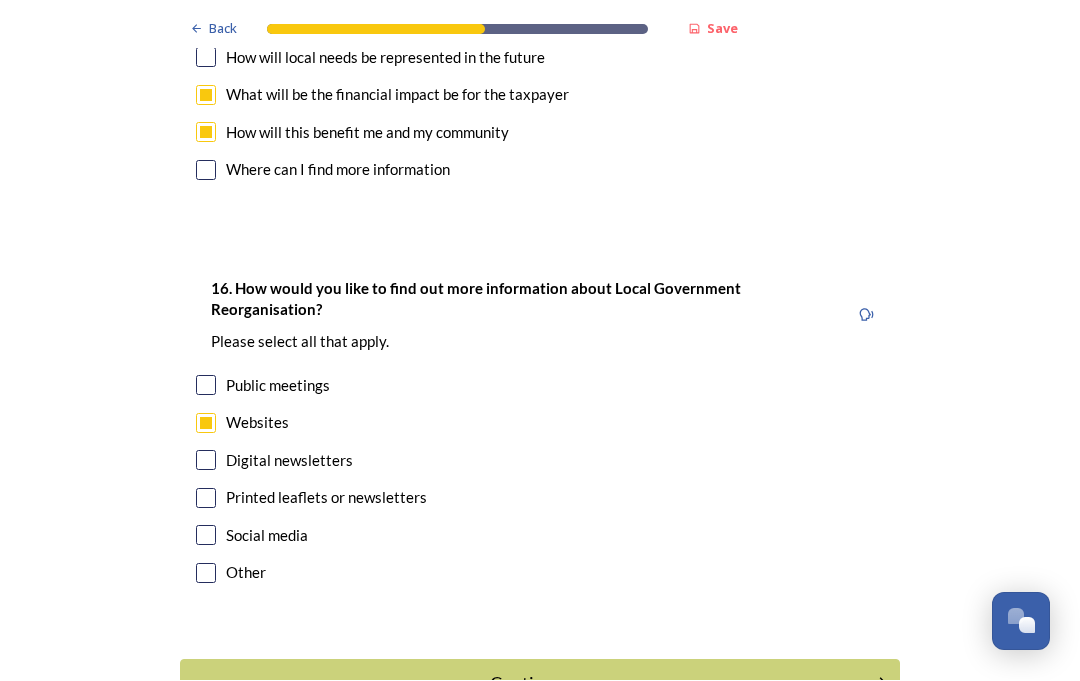 scroll, scrollTop: 6267, scrollLeft: 0, axis: vertical 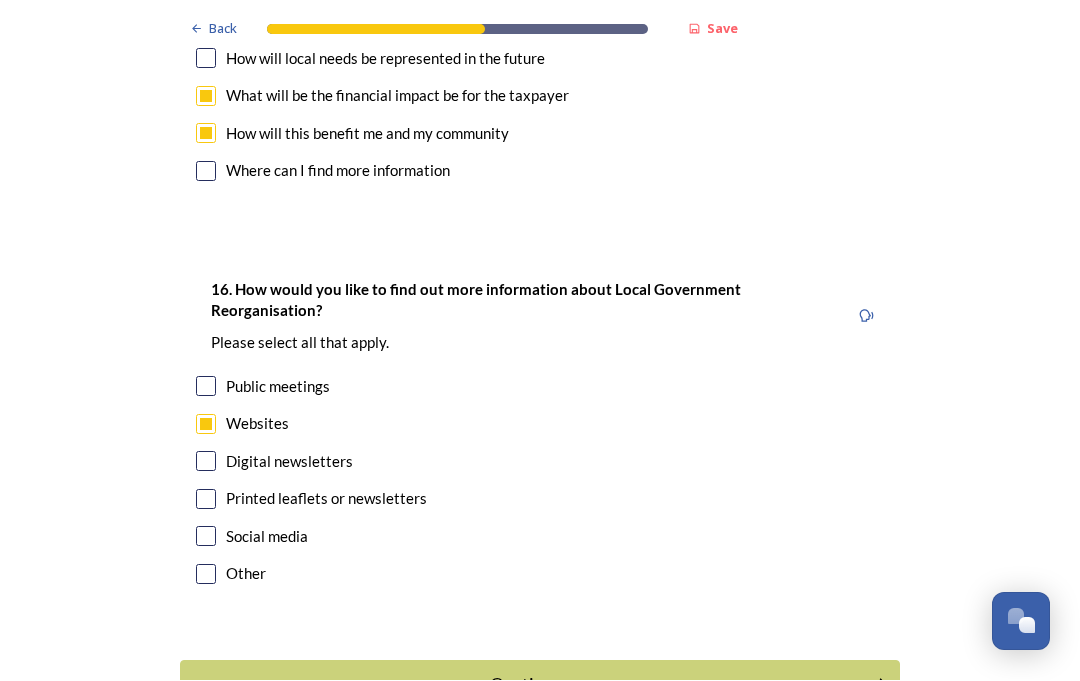 click on "Continue" at bounding box center (526, 685) 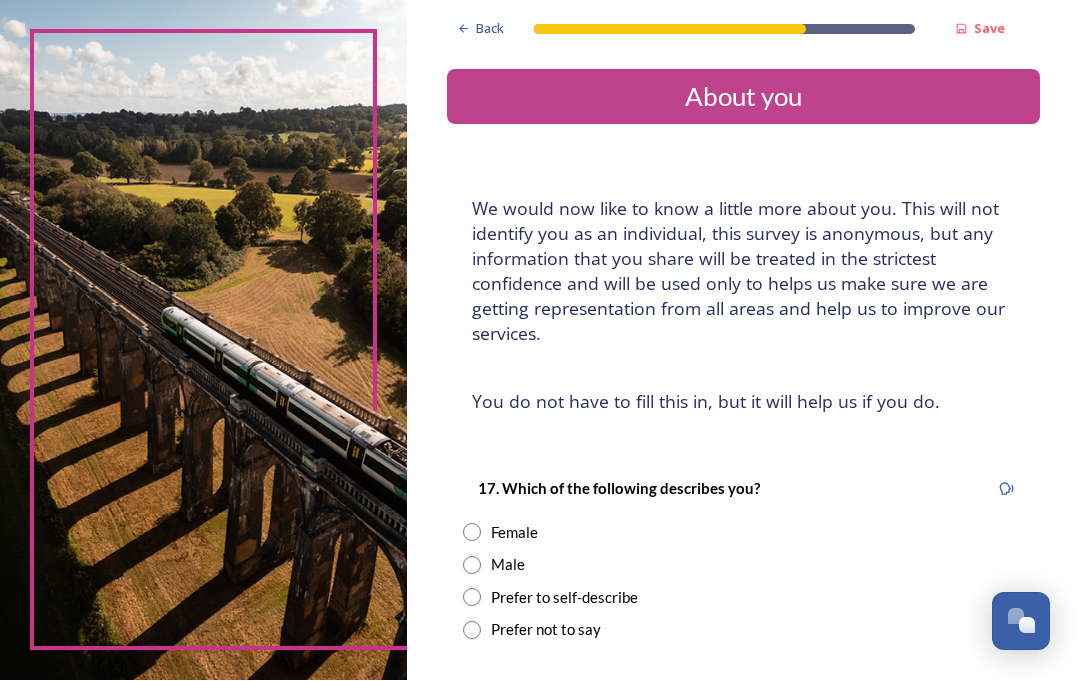 click at bounding box center [472, 566] 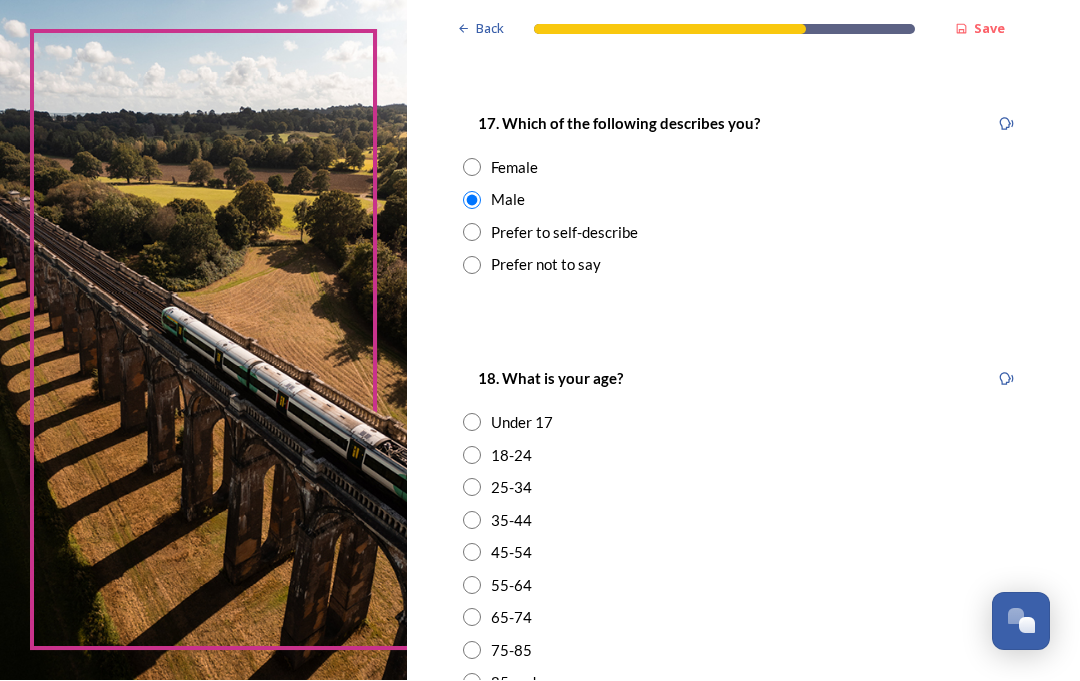 scroll, scrollTop: 337, scrollLeft: 0, axis: vertical 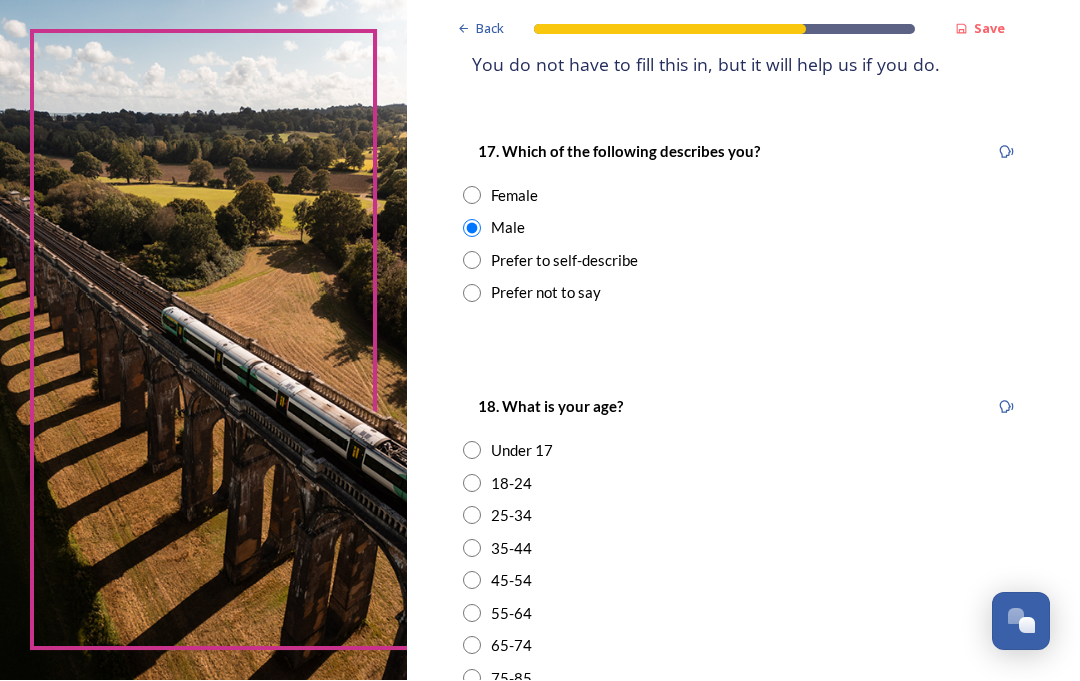 click at bounding box center [472, 294] 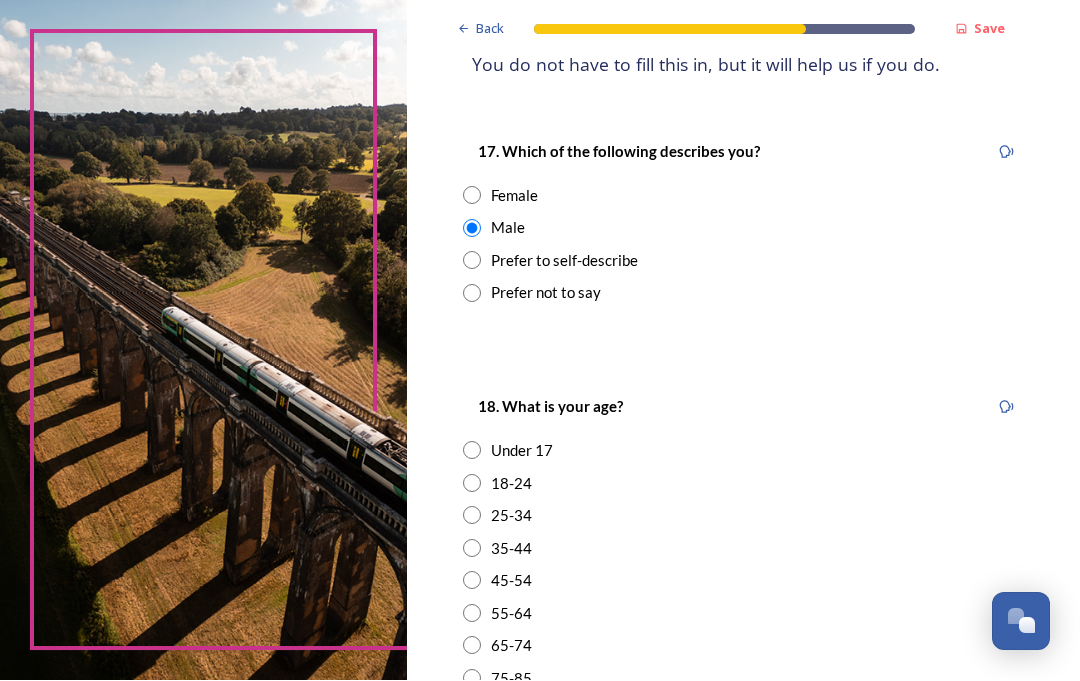 radio on "true" 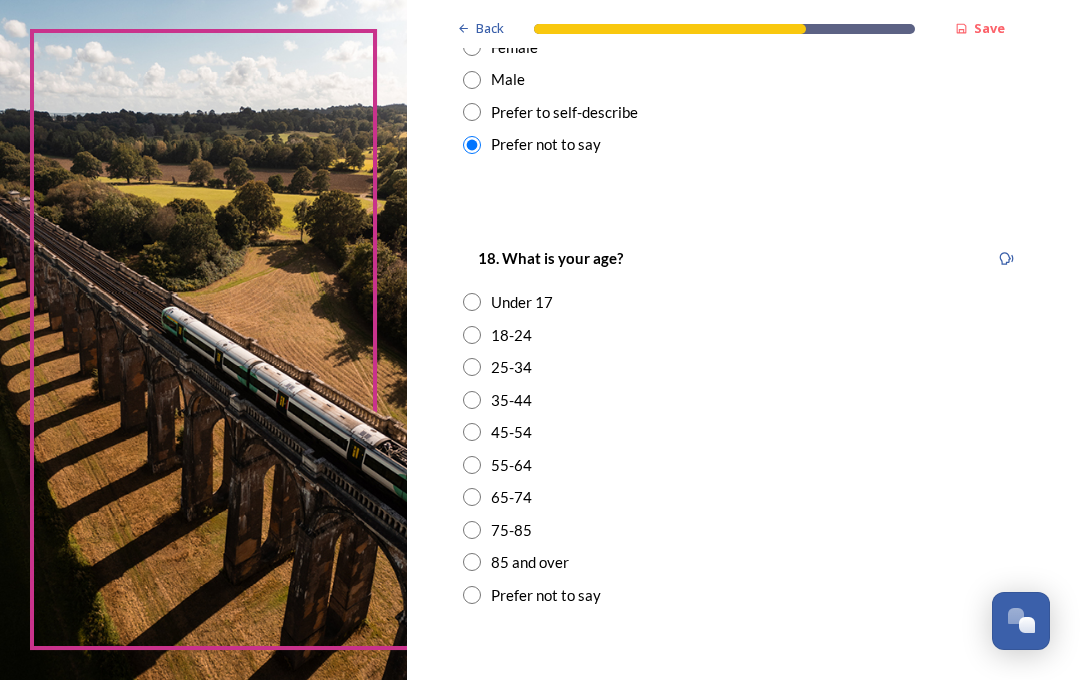 scroll, scrollTop: 486, scrollLeft: 0, axis: vertical 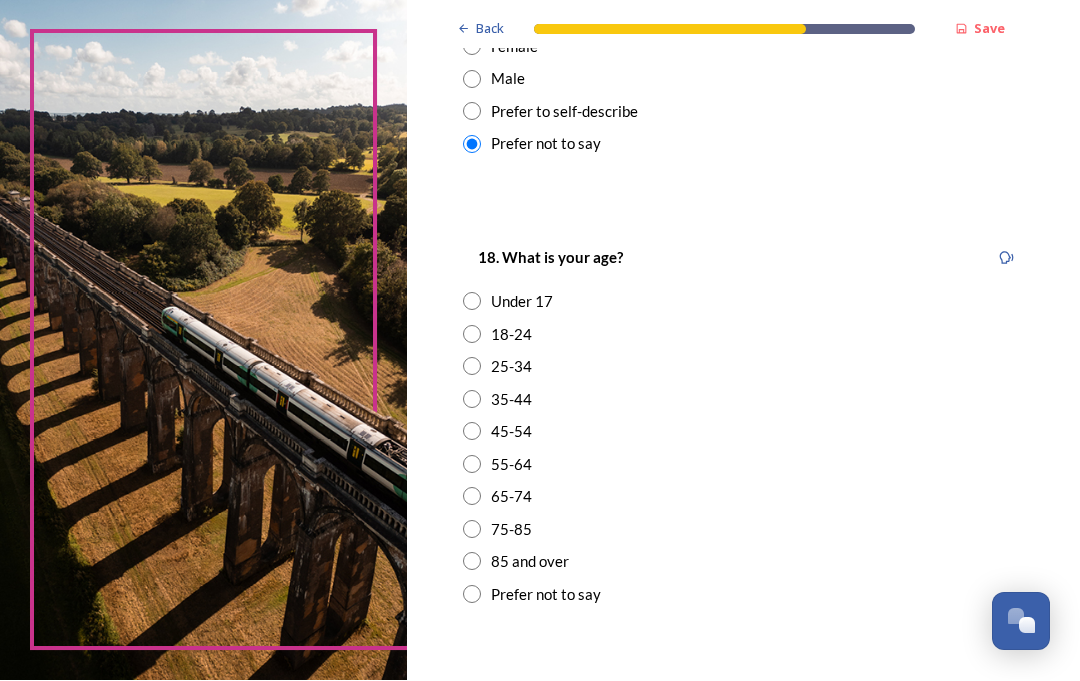 click at bounding box center (472, 595) 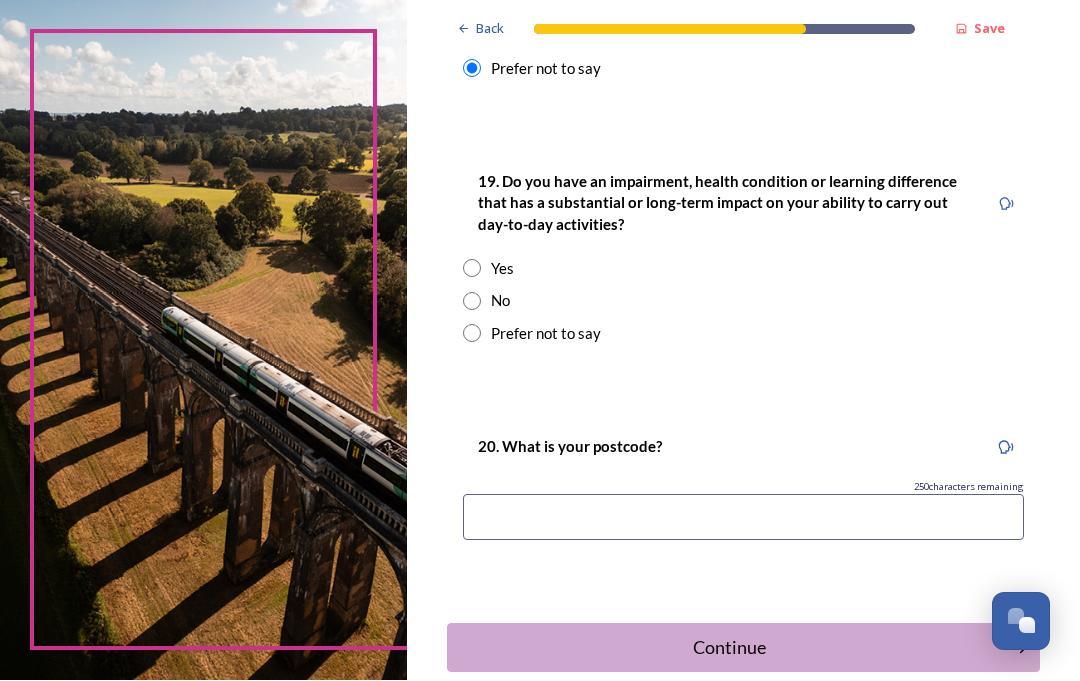 scroll, scrollTop: 1011, scrollLeft: 0, axis: vertical 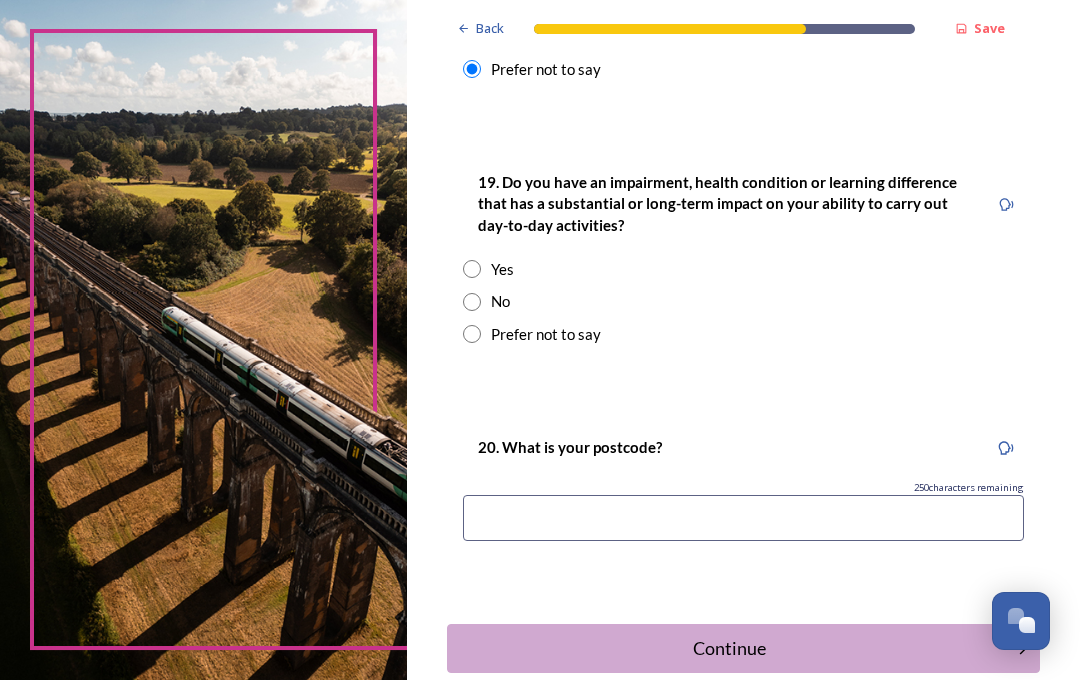 click at bounding box center (472, 335) 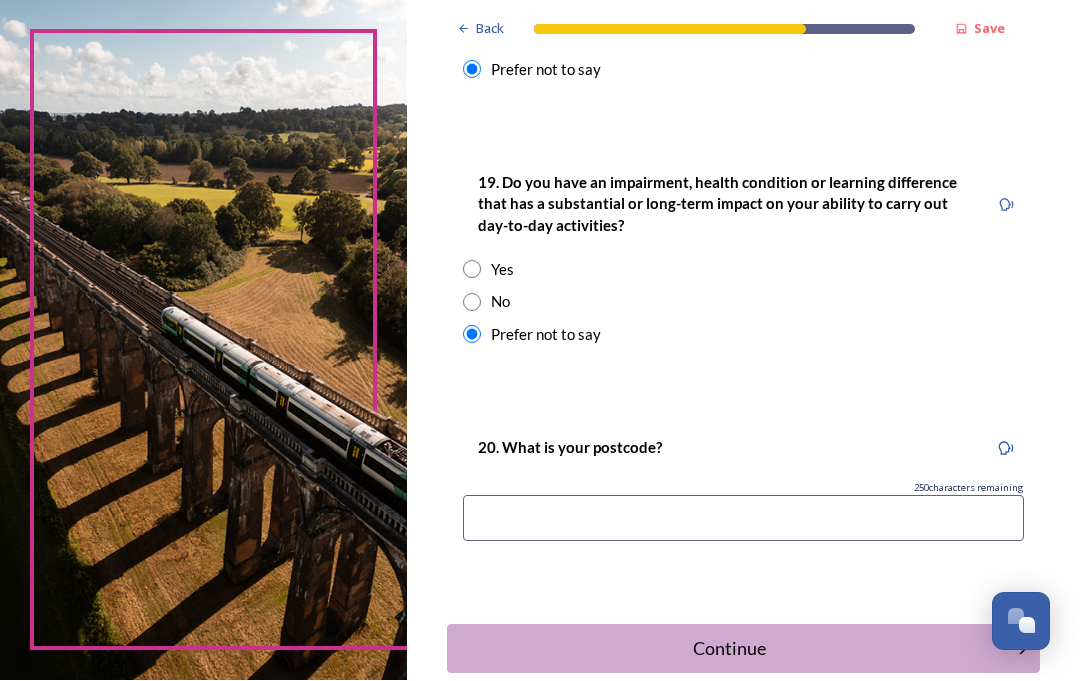click at bounding box center [743, 519] 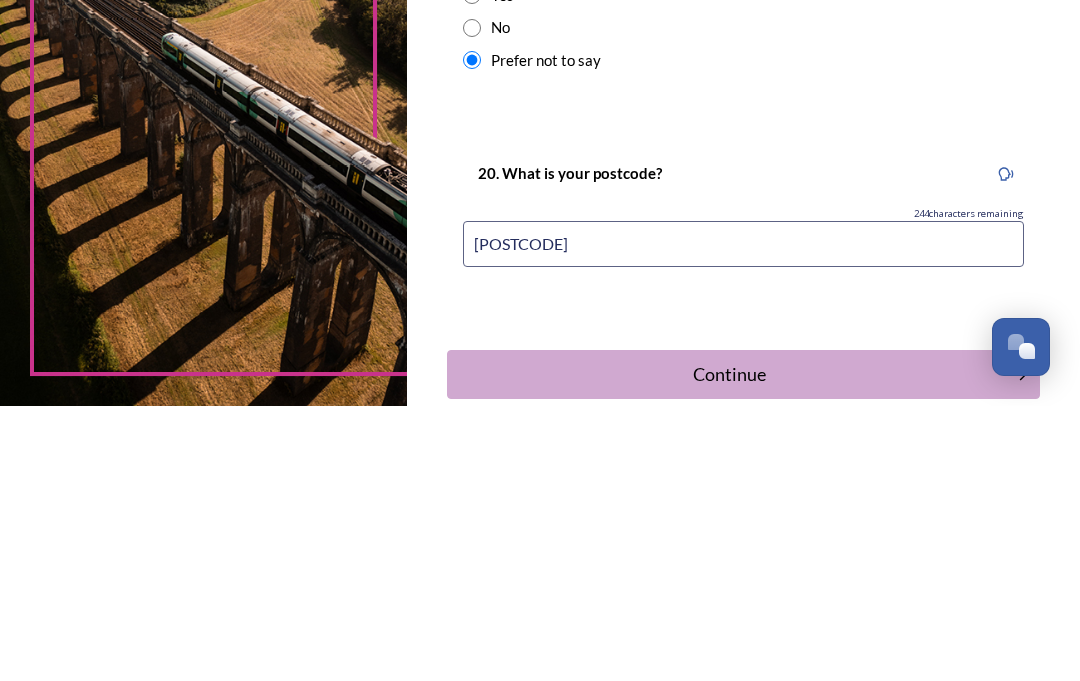 type on "[POSTCODE]" 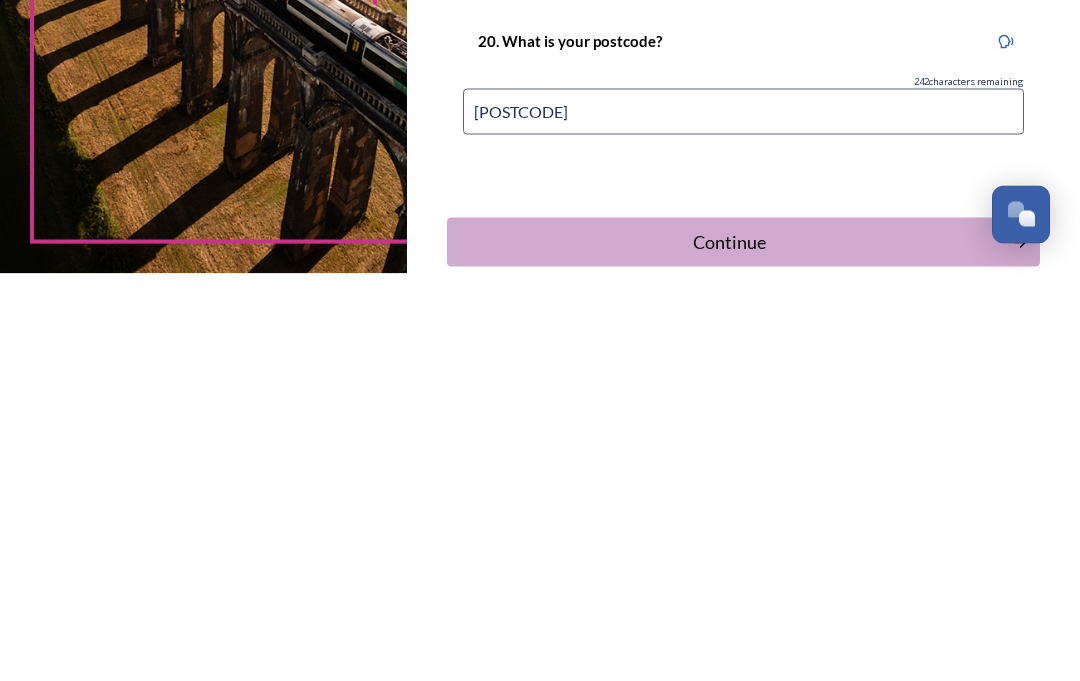 click on "Continue" at bounding box center [730, 649] 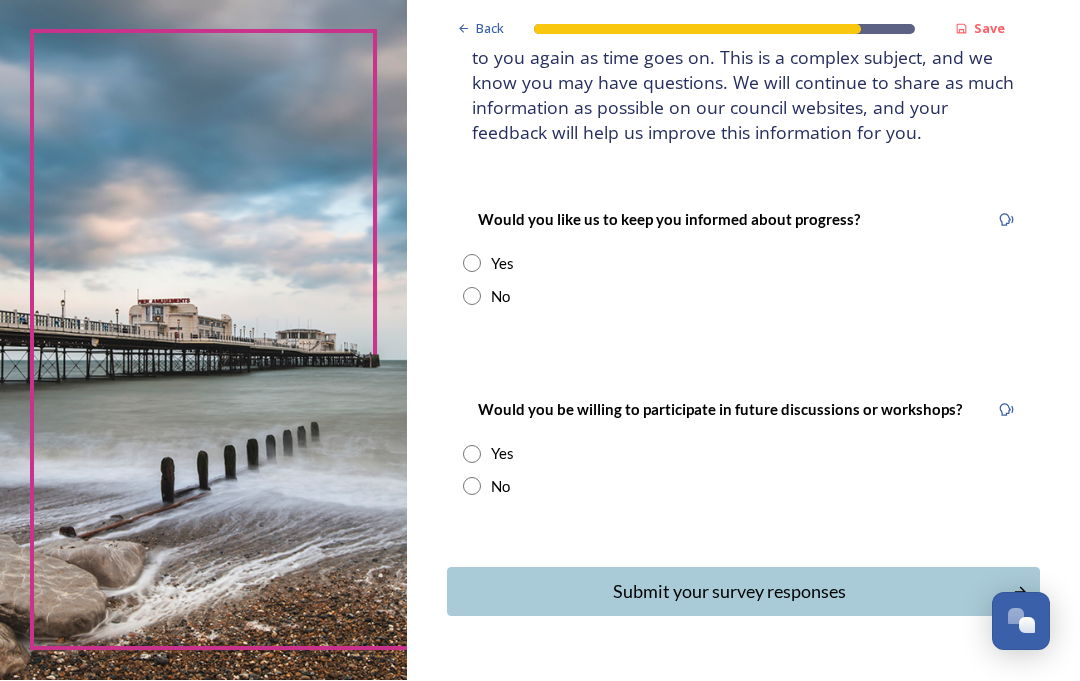 scroll, scrollTop: 176, scrollLeft: 0, axis: vertical 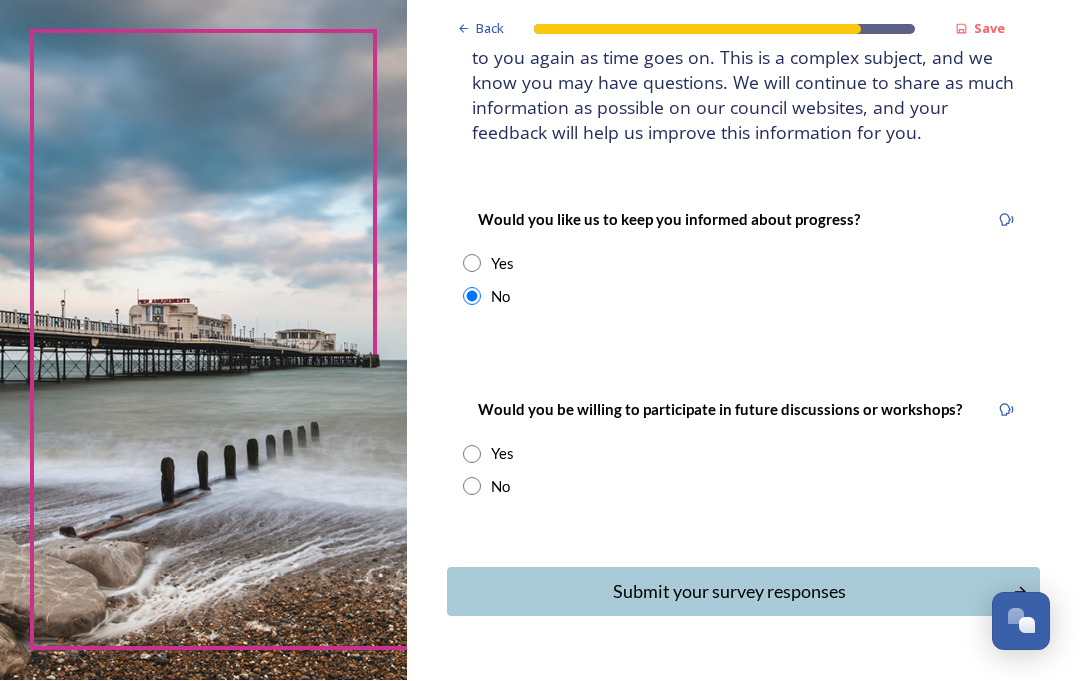 click on "No" at bounding box center (743, 487) 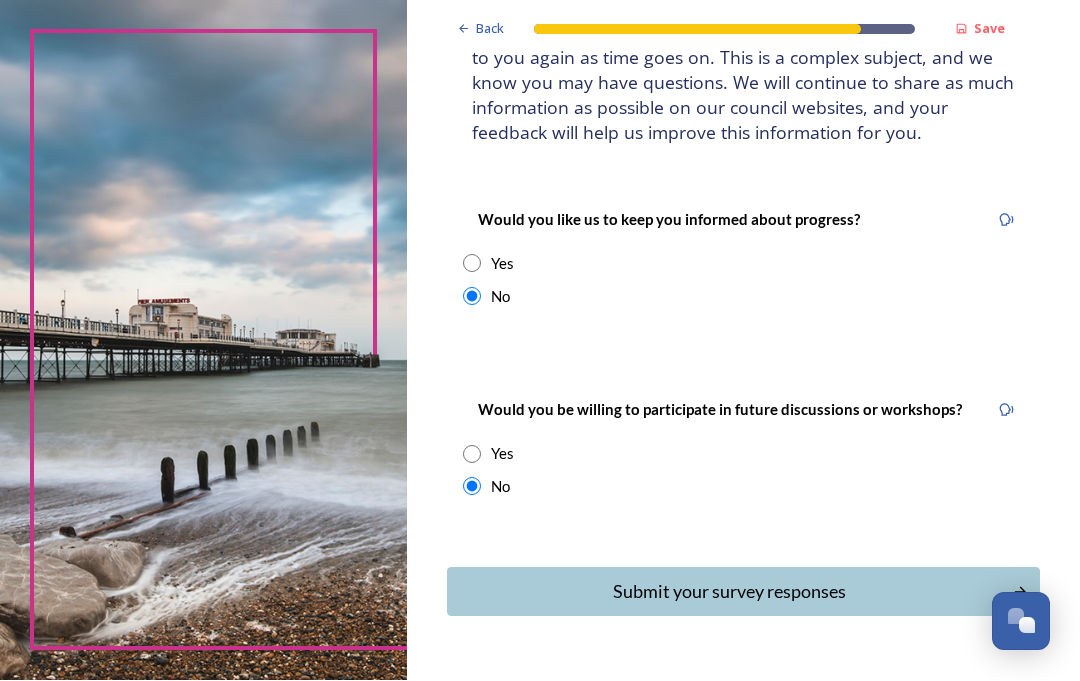 click on "Submit your survey responses" at bounding box center [730, 592] 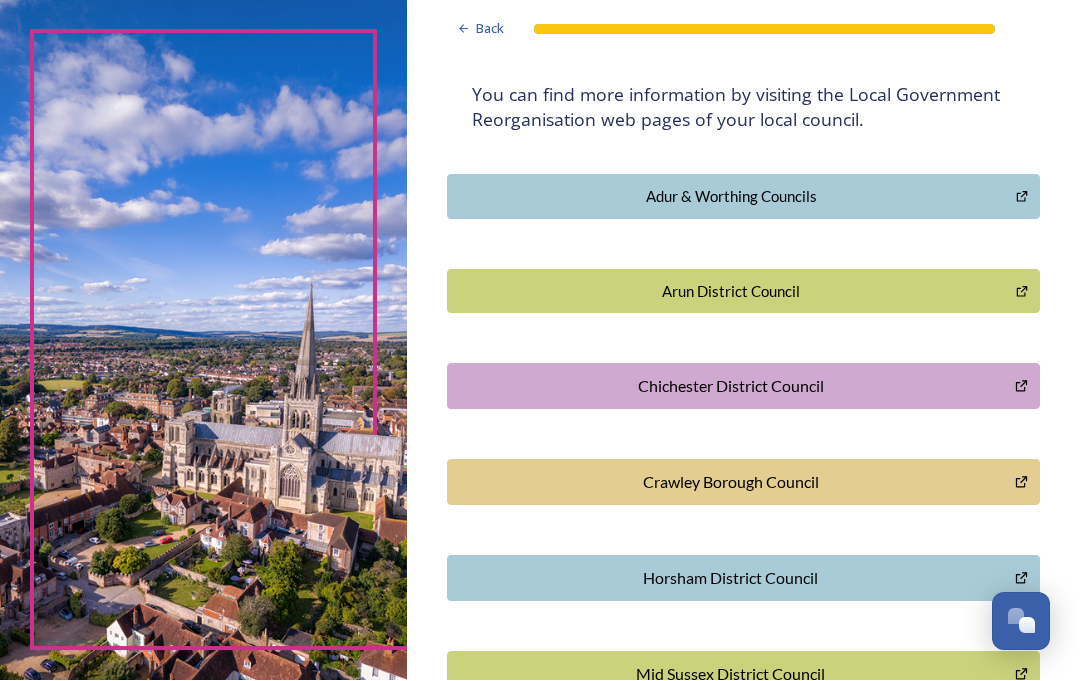 scroll, scrollTop: 383, scrollLeft: 0, axis: vertical 